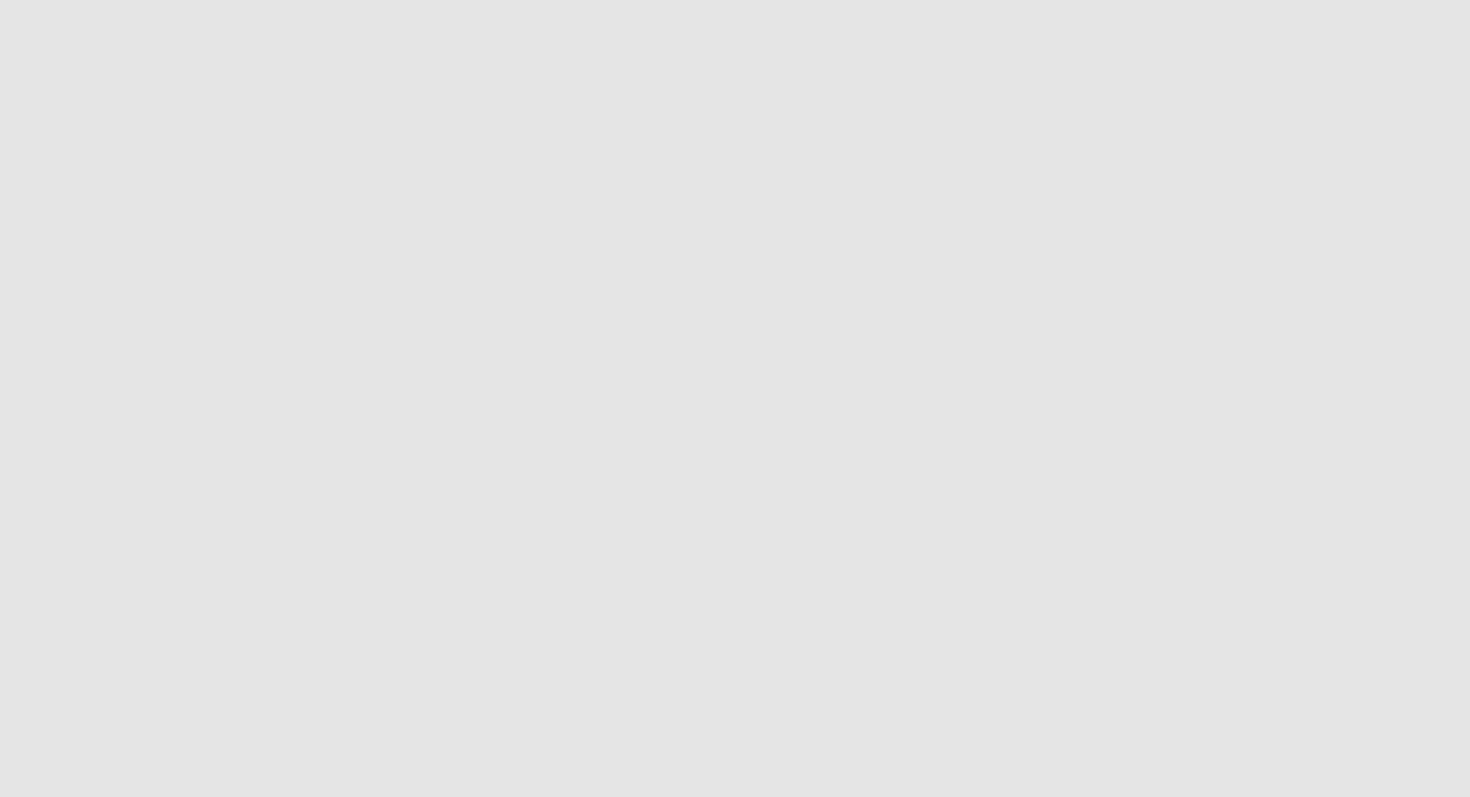 scroll, scrollTop: 0, scrollLeft: 0, axis: both 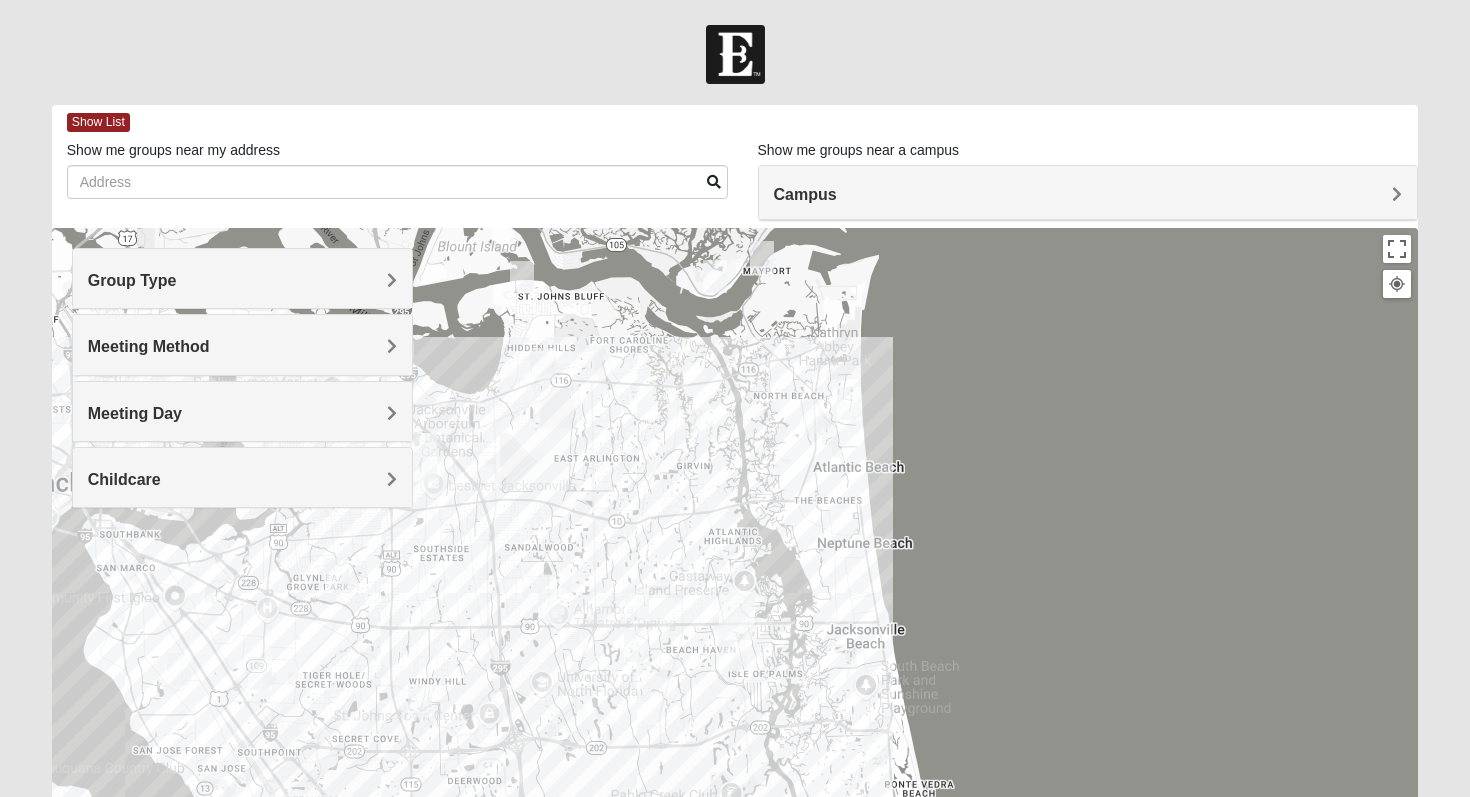 click on "Group Type" at bounding box center (243, 280) 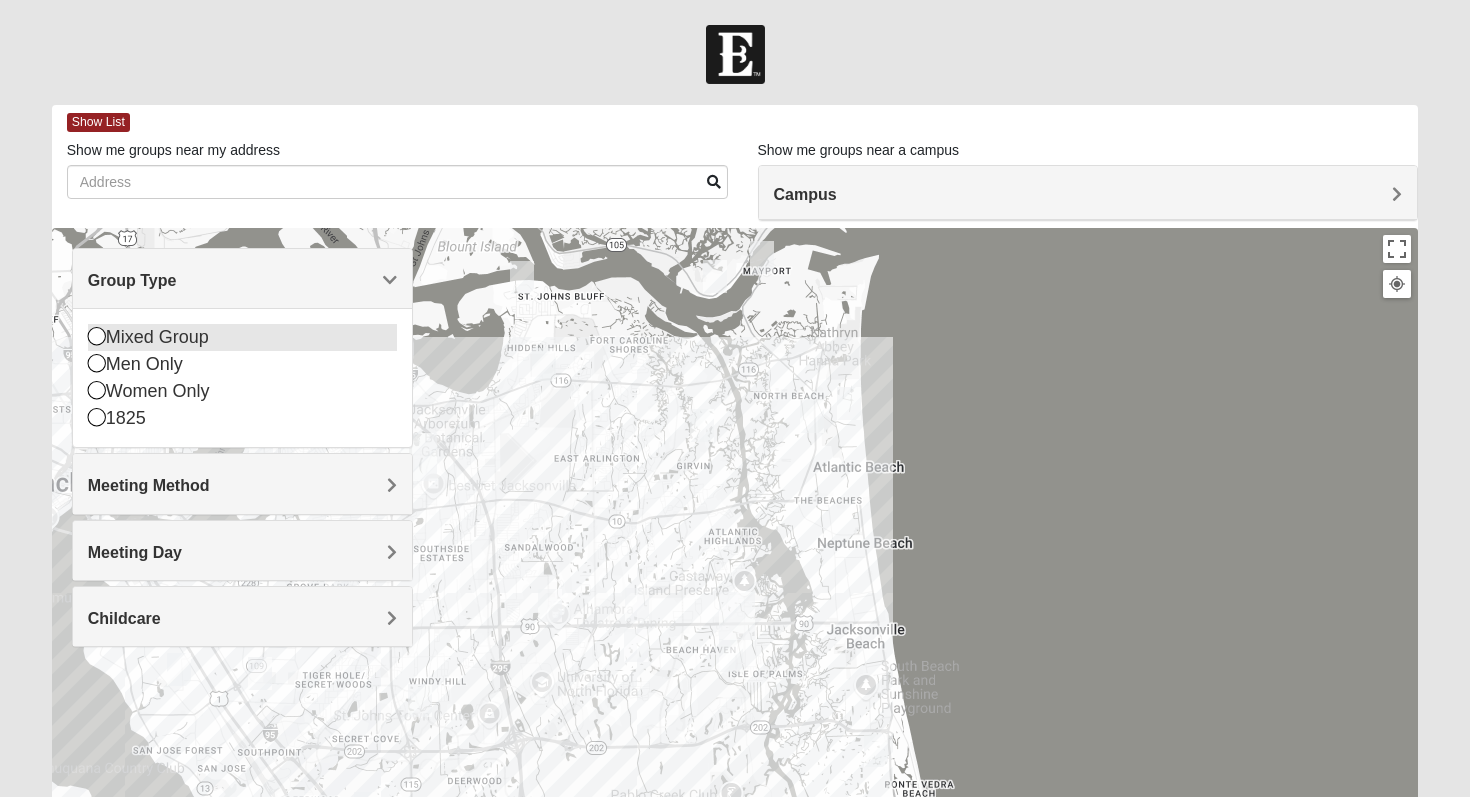 click on "Mixed Group" at bounding box center [243, 337] 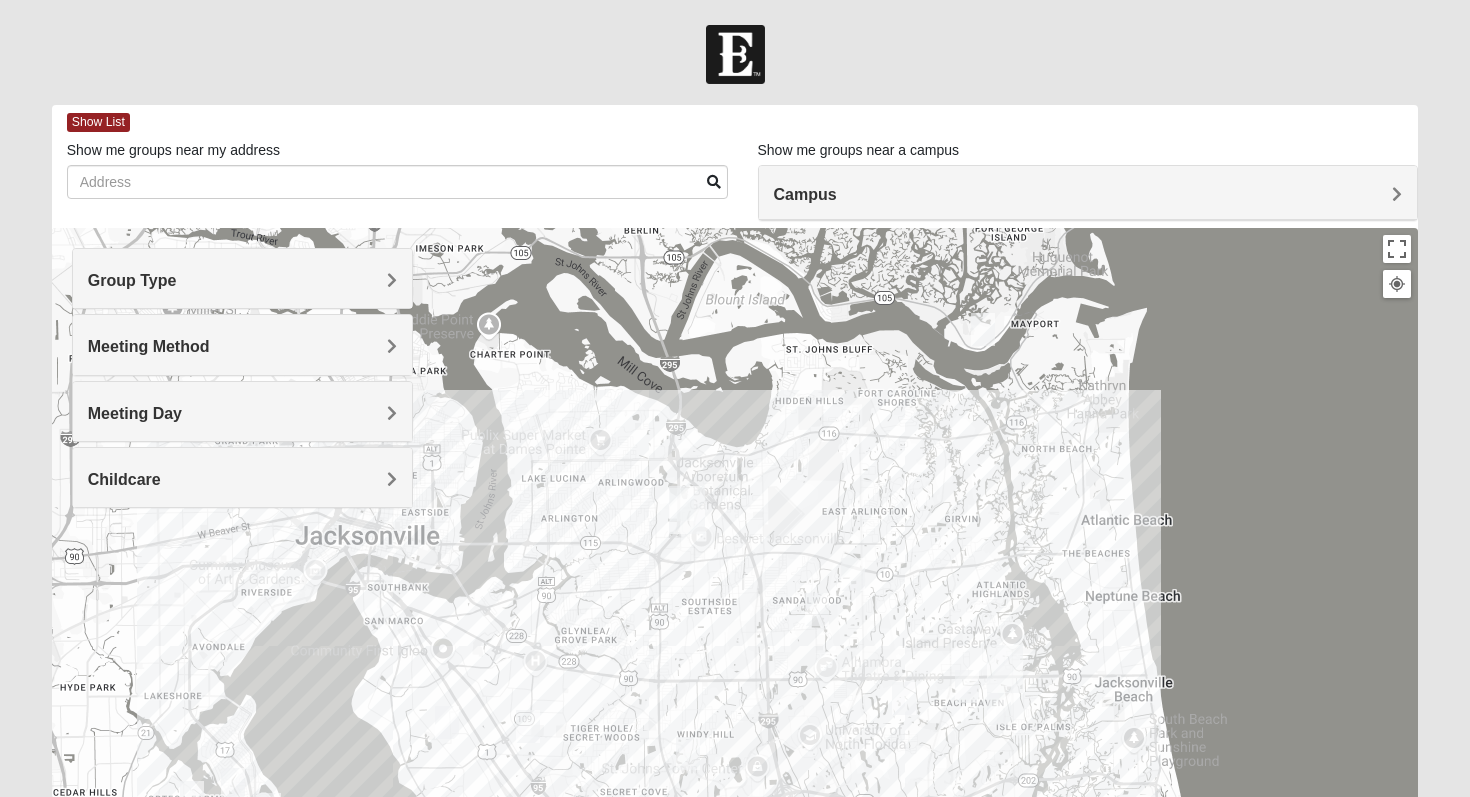 drag, startPoint x: 631, startPoint y: 612, endPoint x: 928, endPoint y: 669, distance: 302.42023 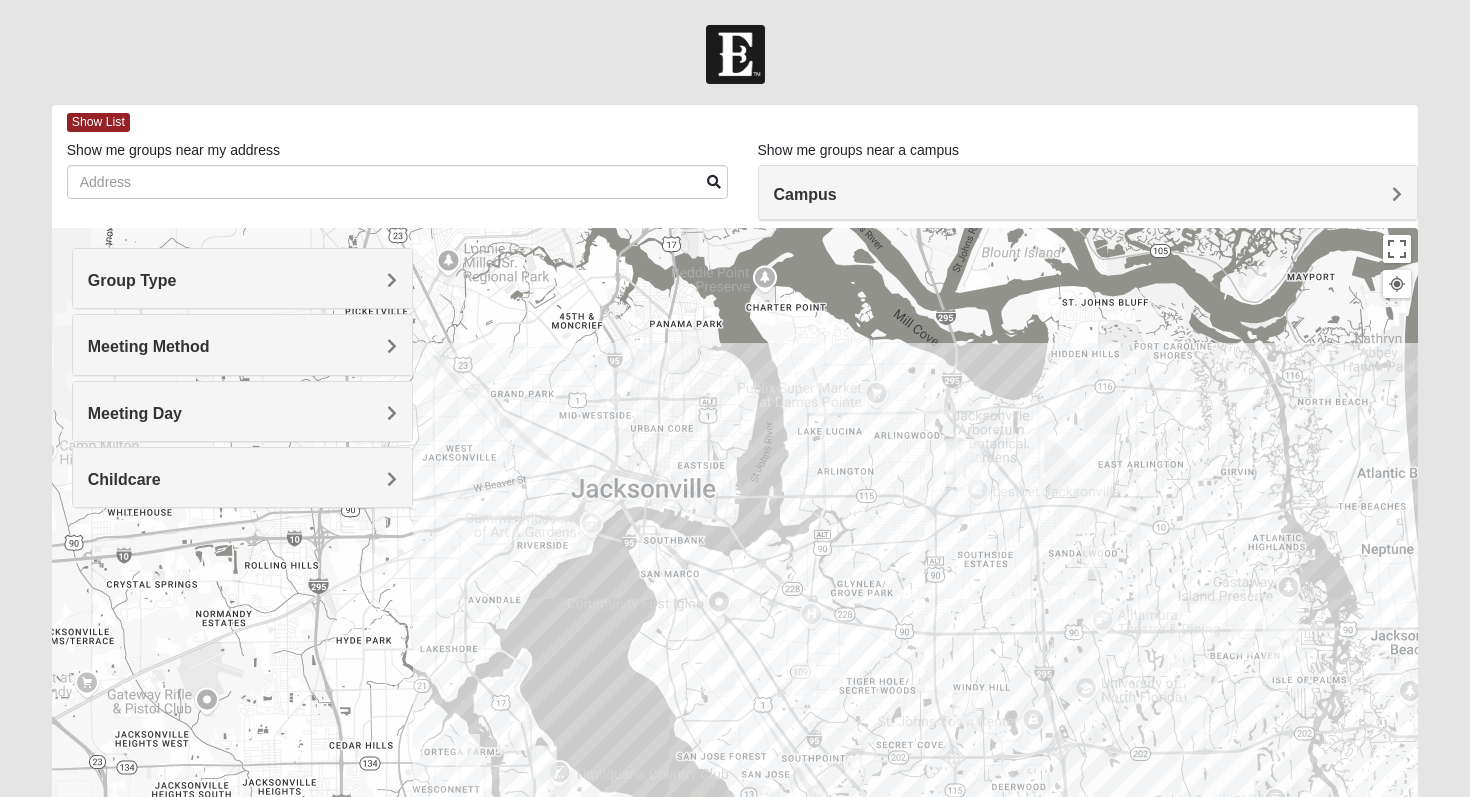 drag, startPoint x: 567, startPoint y: 630, endPoint x: 812, endPoint y: 578, distance: 250.45758 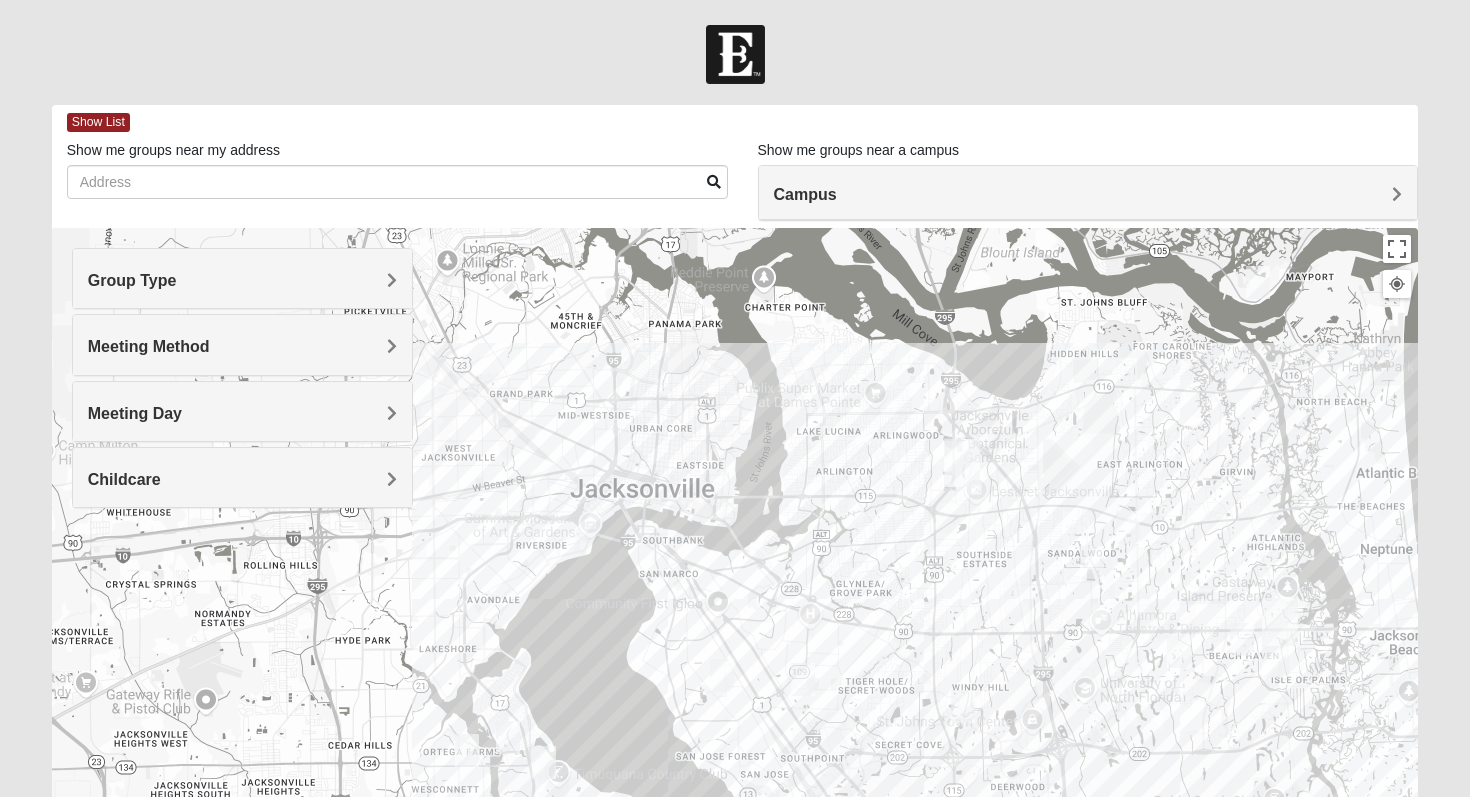 click on "Group Type" at bounding box center (243, 280) 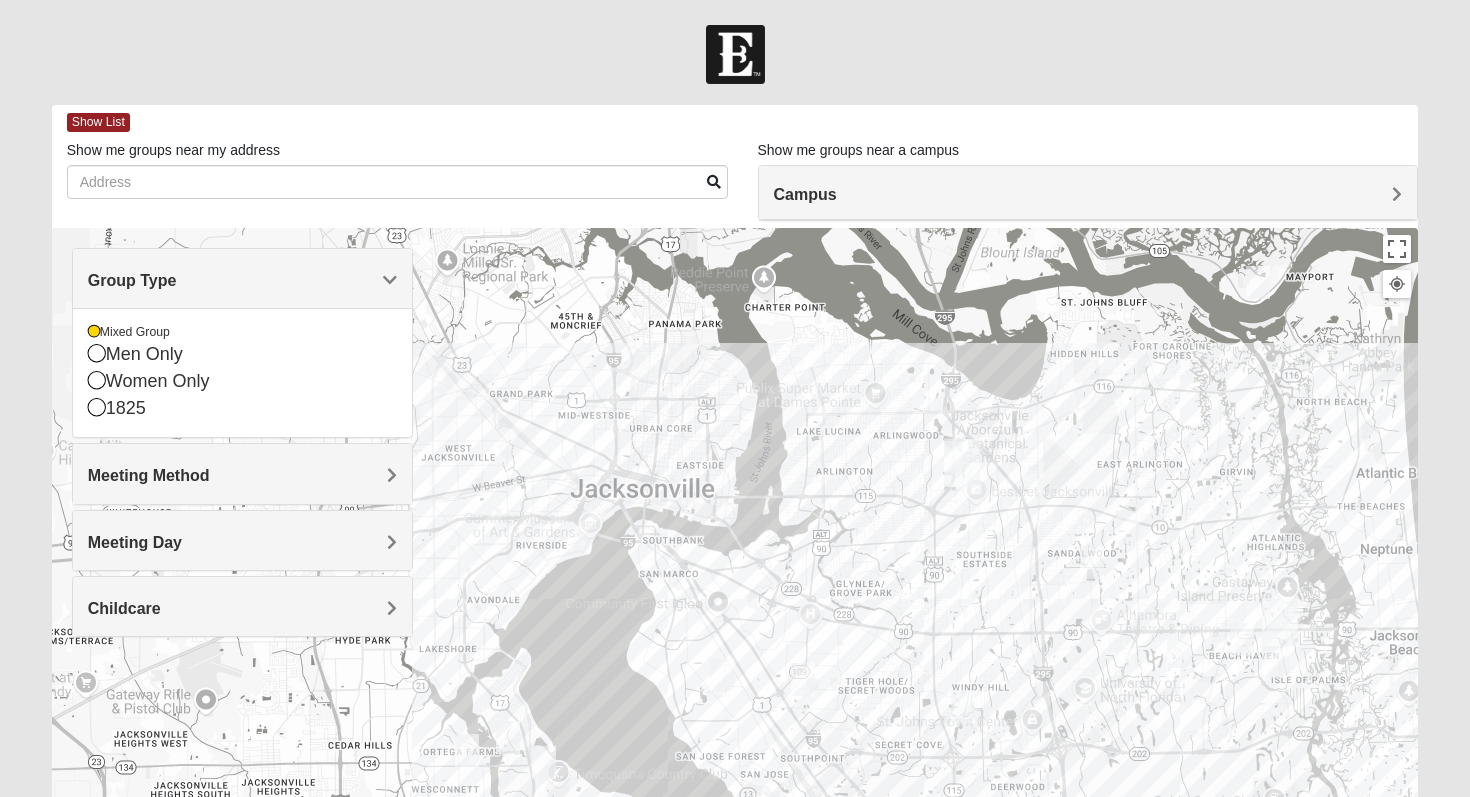 click on "Show List
Loading Groups
Keywords
Filter
Additional Filters
Campus
Arlington
Baymeadows
Eleven22 Online
Fleming Island
Jesup
Mandarin
North Jax Orange Park 1825" at bounding box center [735, 576] 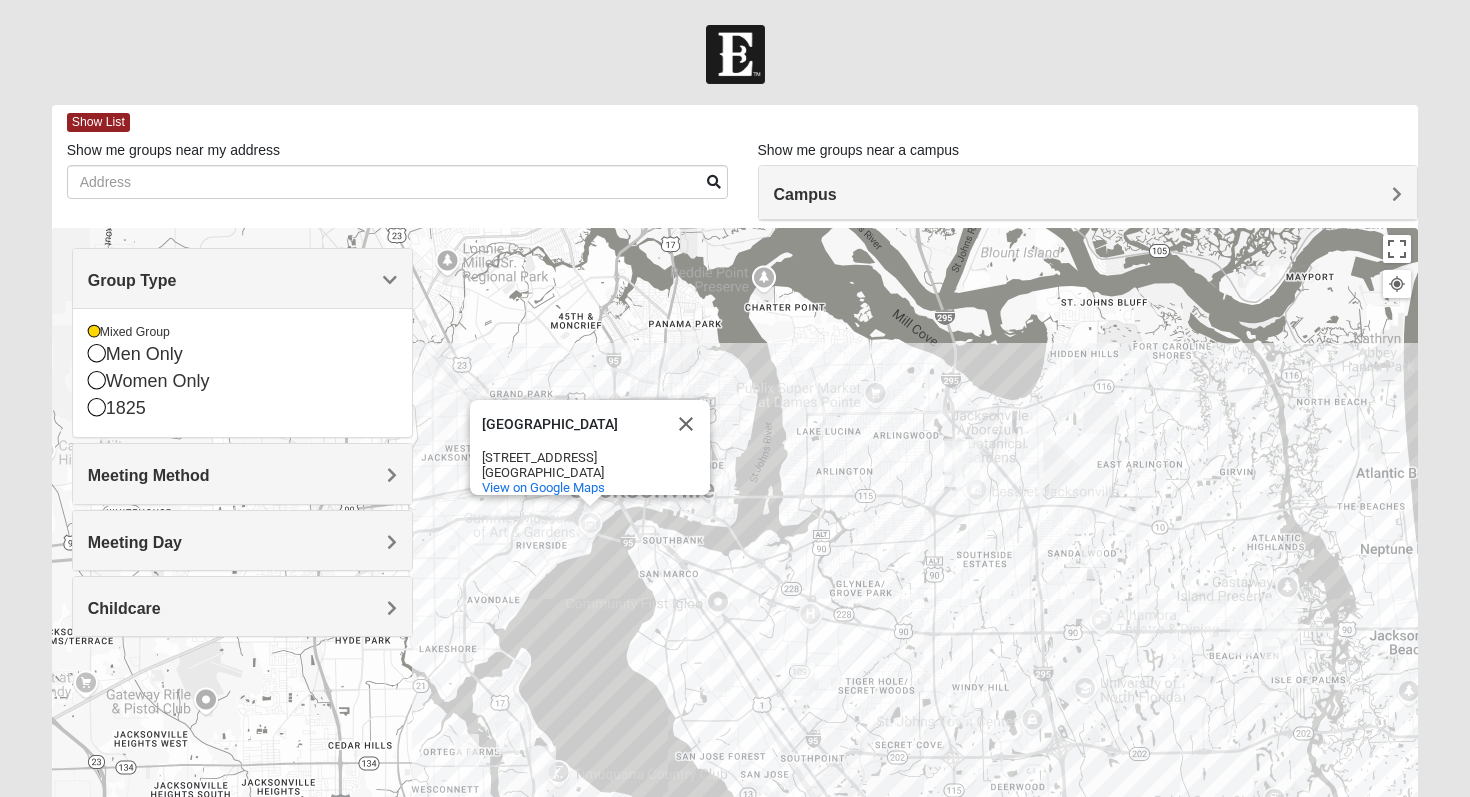 click on "Meeting Method" at bounding box center [243, 475] 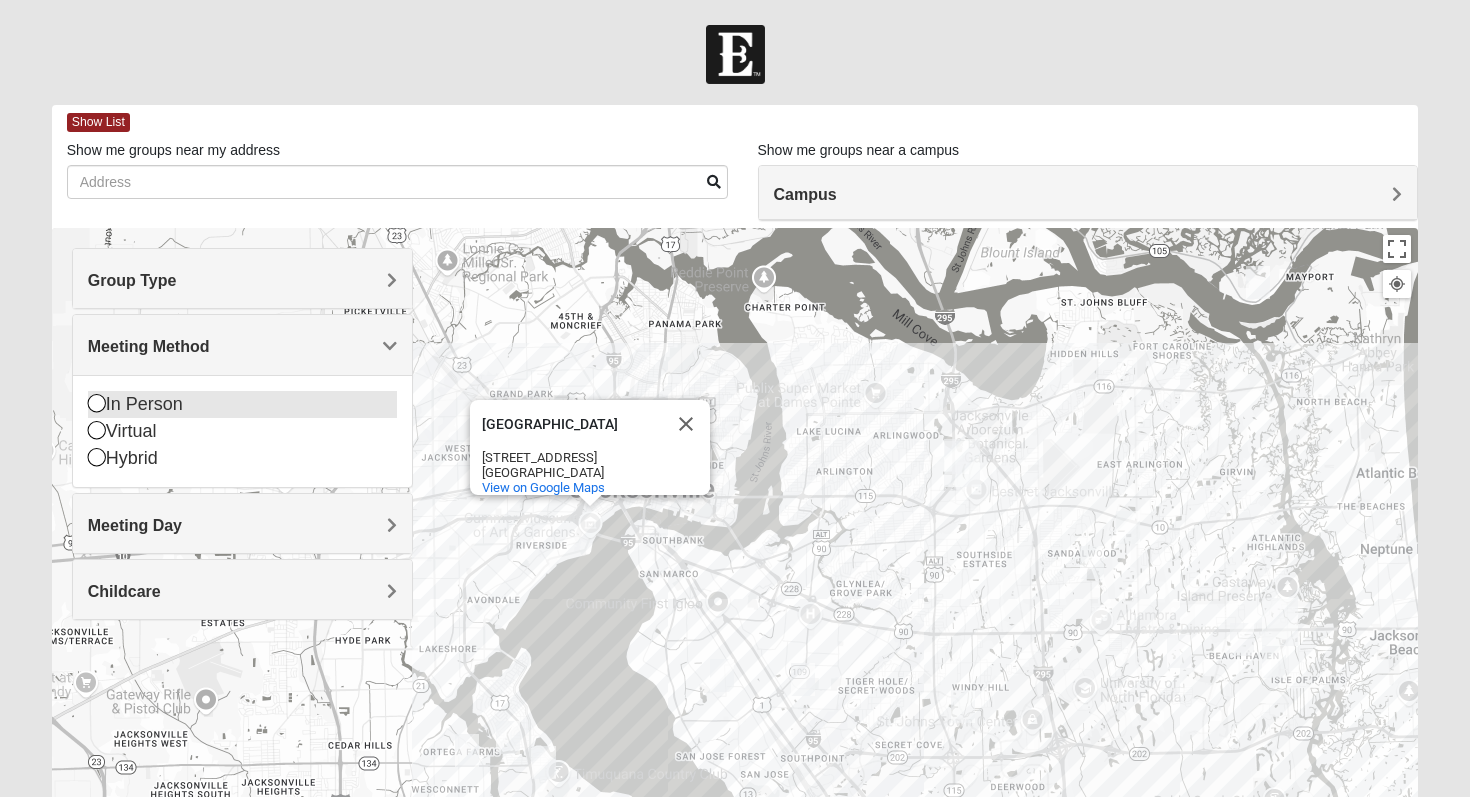 click at bounding box center (97, 403) 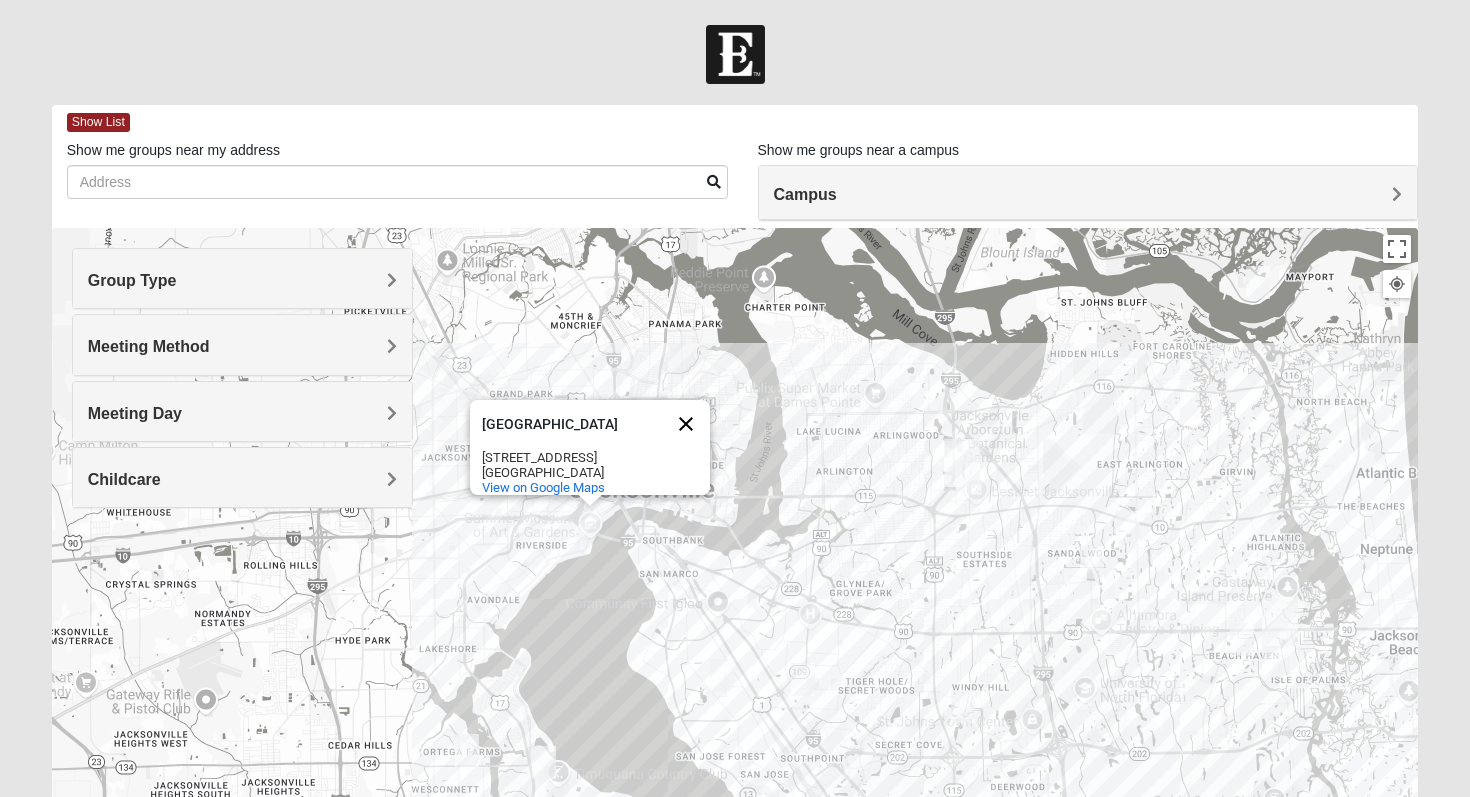 click at bounding box center [686, 424] 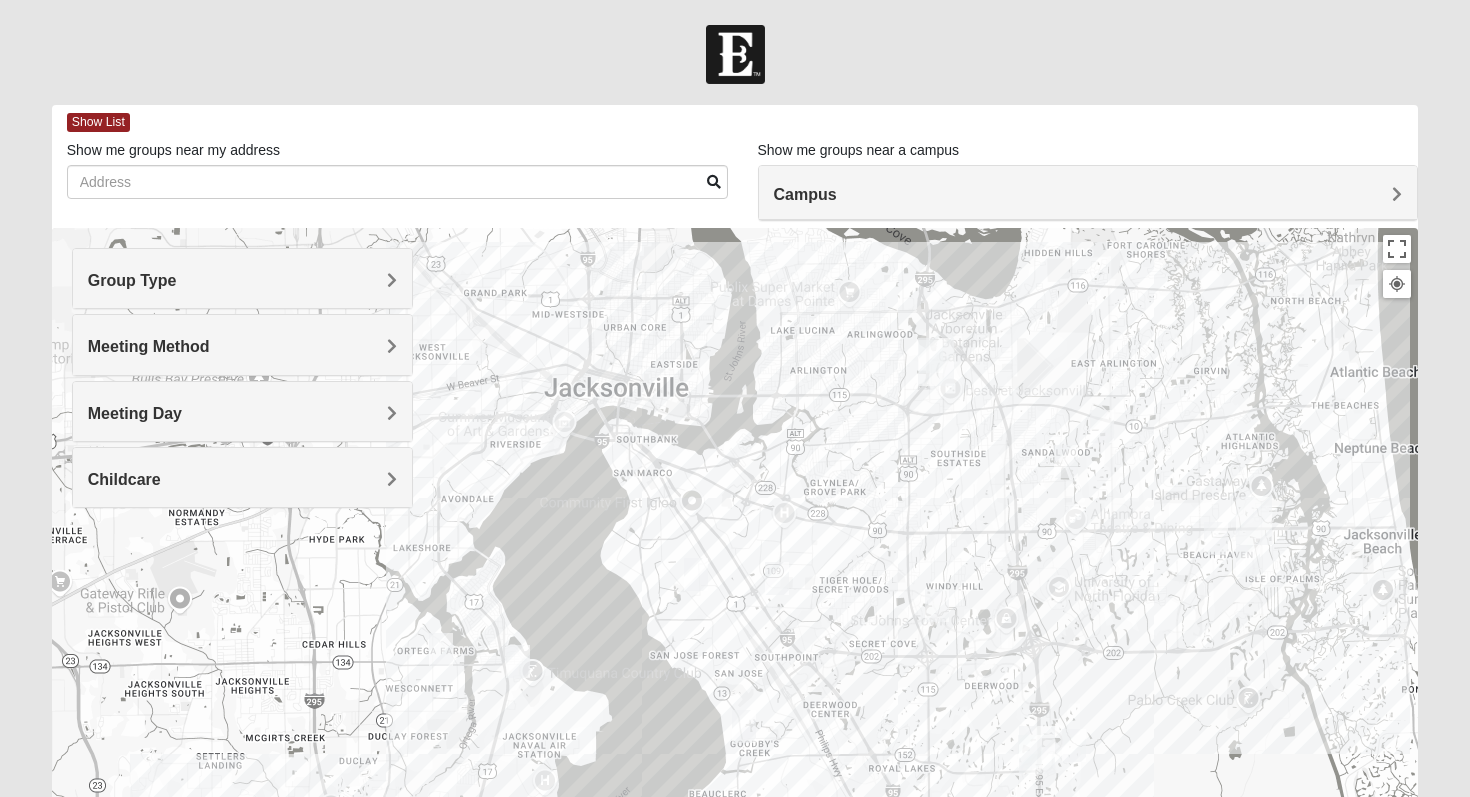 drag, startPoint x: 687, startPoint y: 580, endPoint x: 660, endPoint y: 477, distance: 106.48004 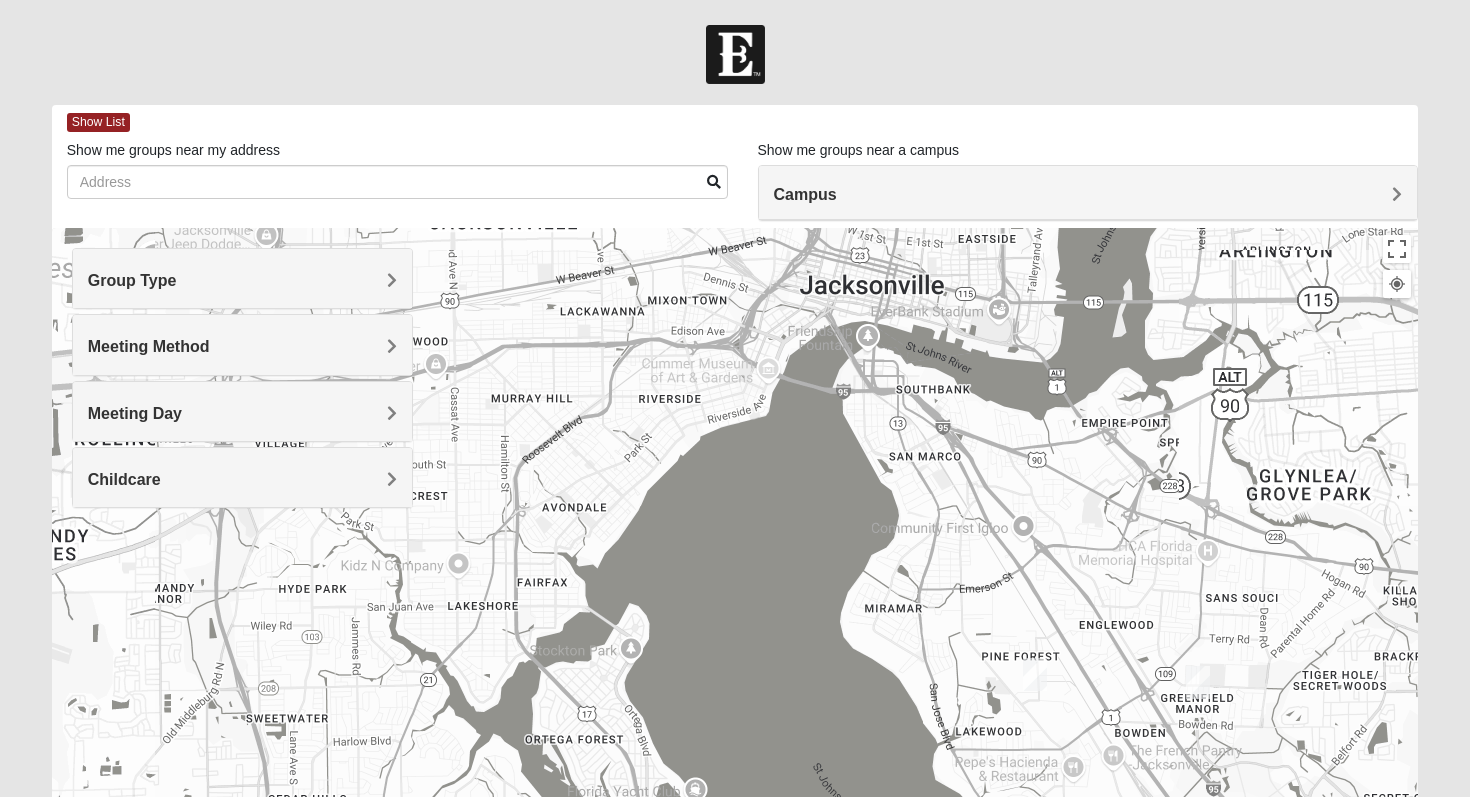 drag, startPoint x: 508, startPoint y: 509, endPoint x: 664, endPoint y: 531, distance: 157.54364 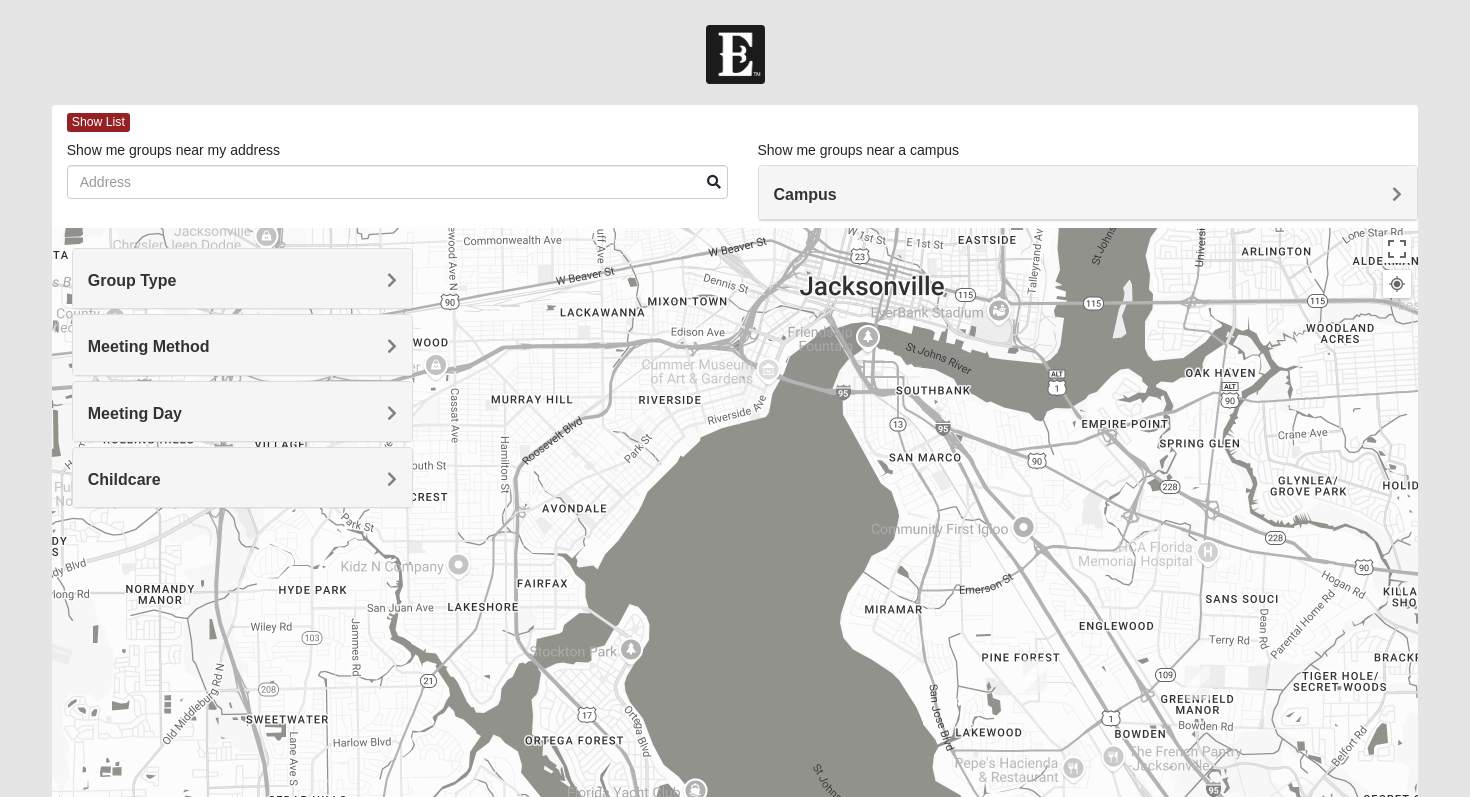click on "Group Type" at bounding box center (132, 280) 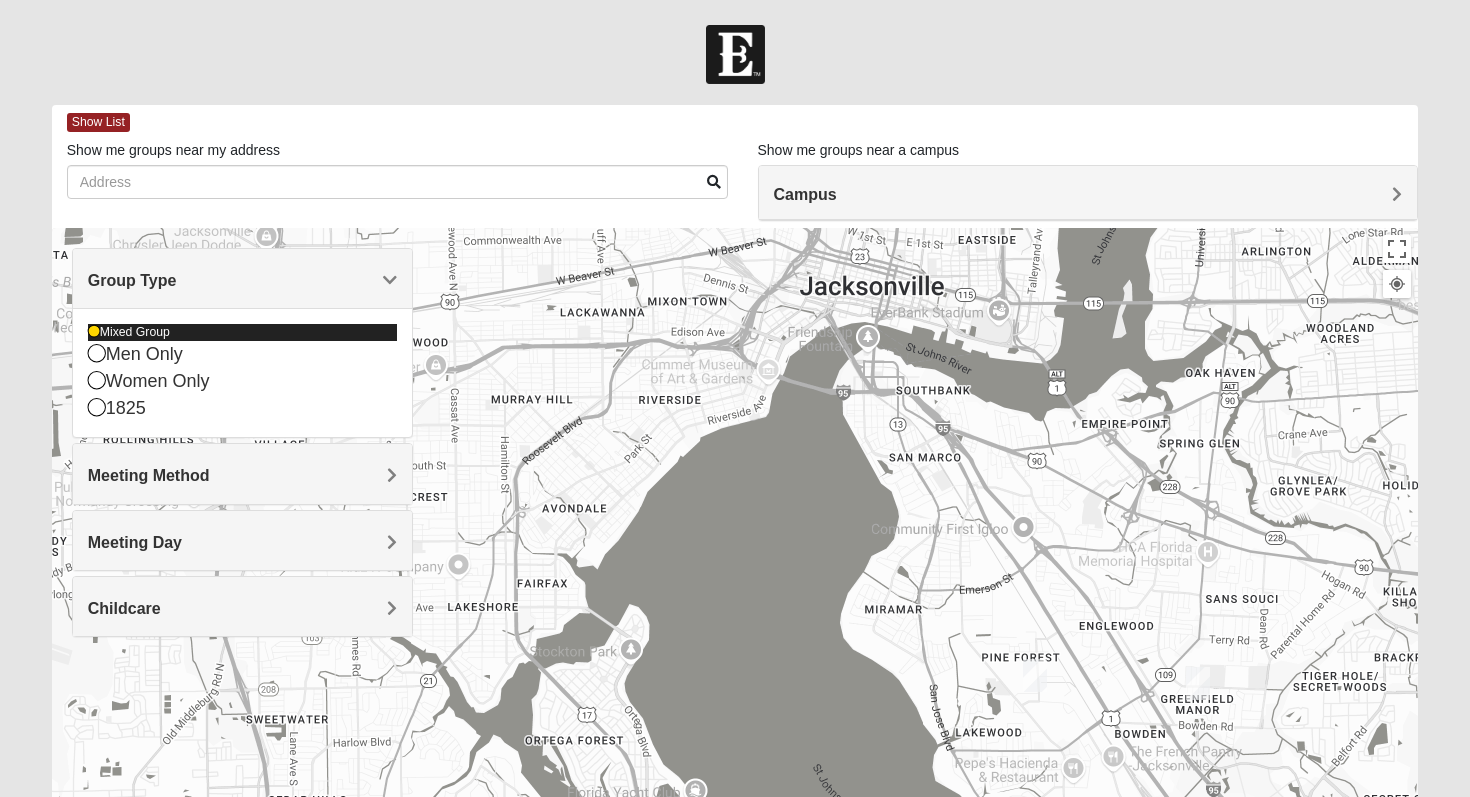click at bounding box center [94, 332] 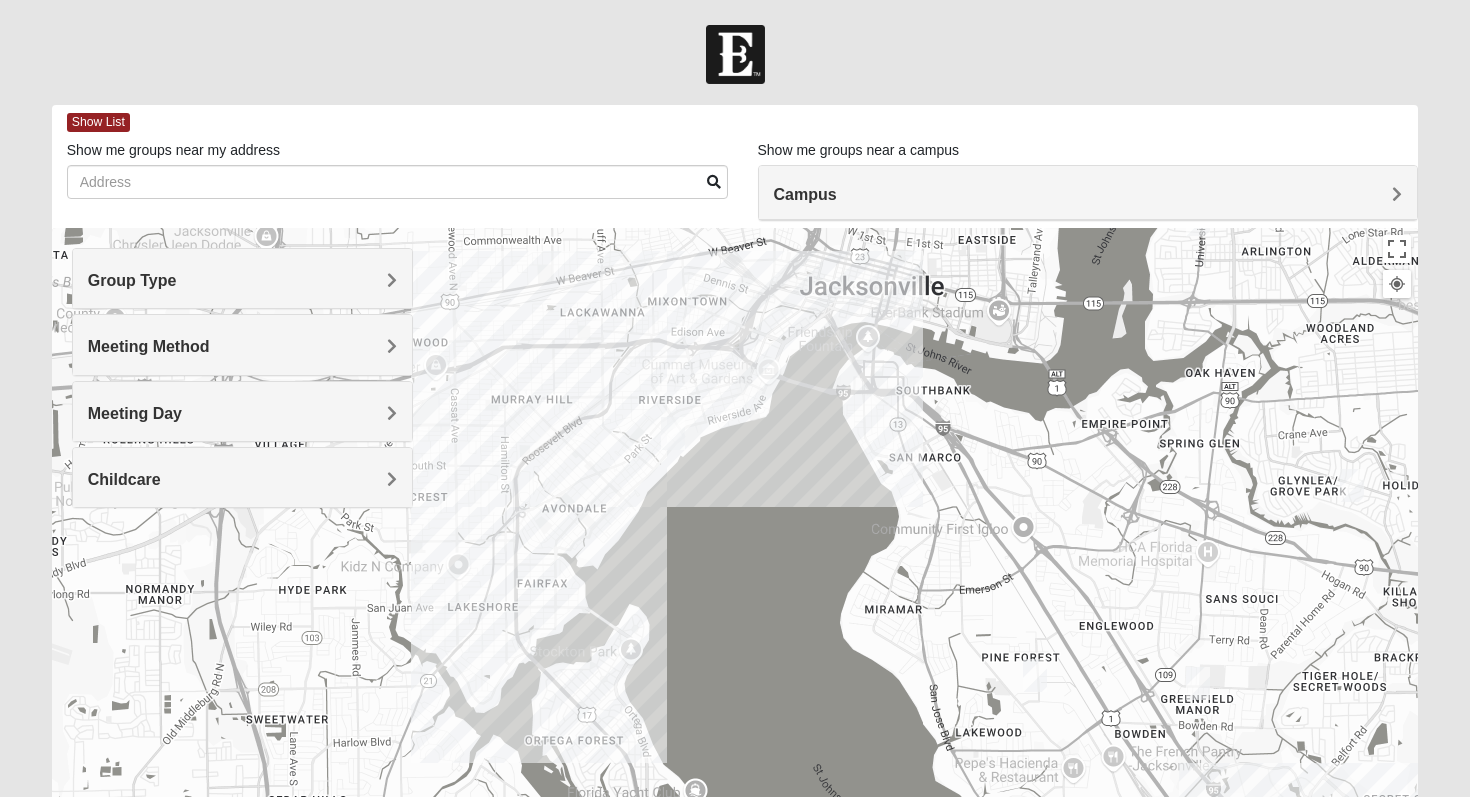 click at bounding box center (735, 628) 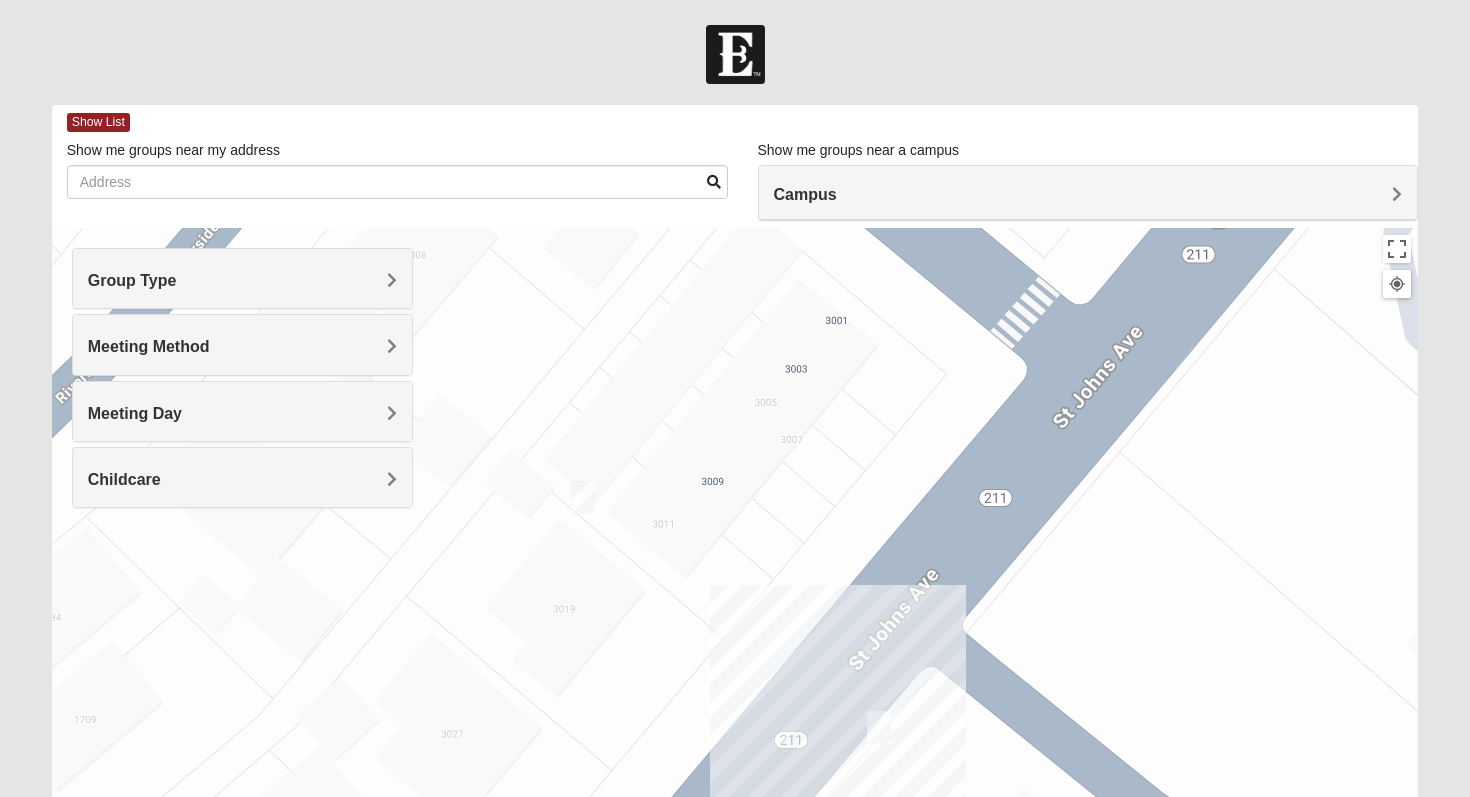 click at bounding box center (583, 497) 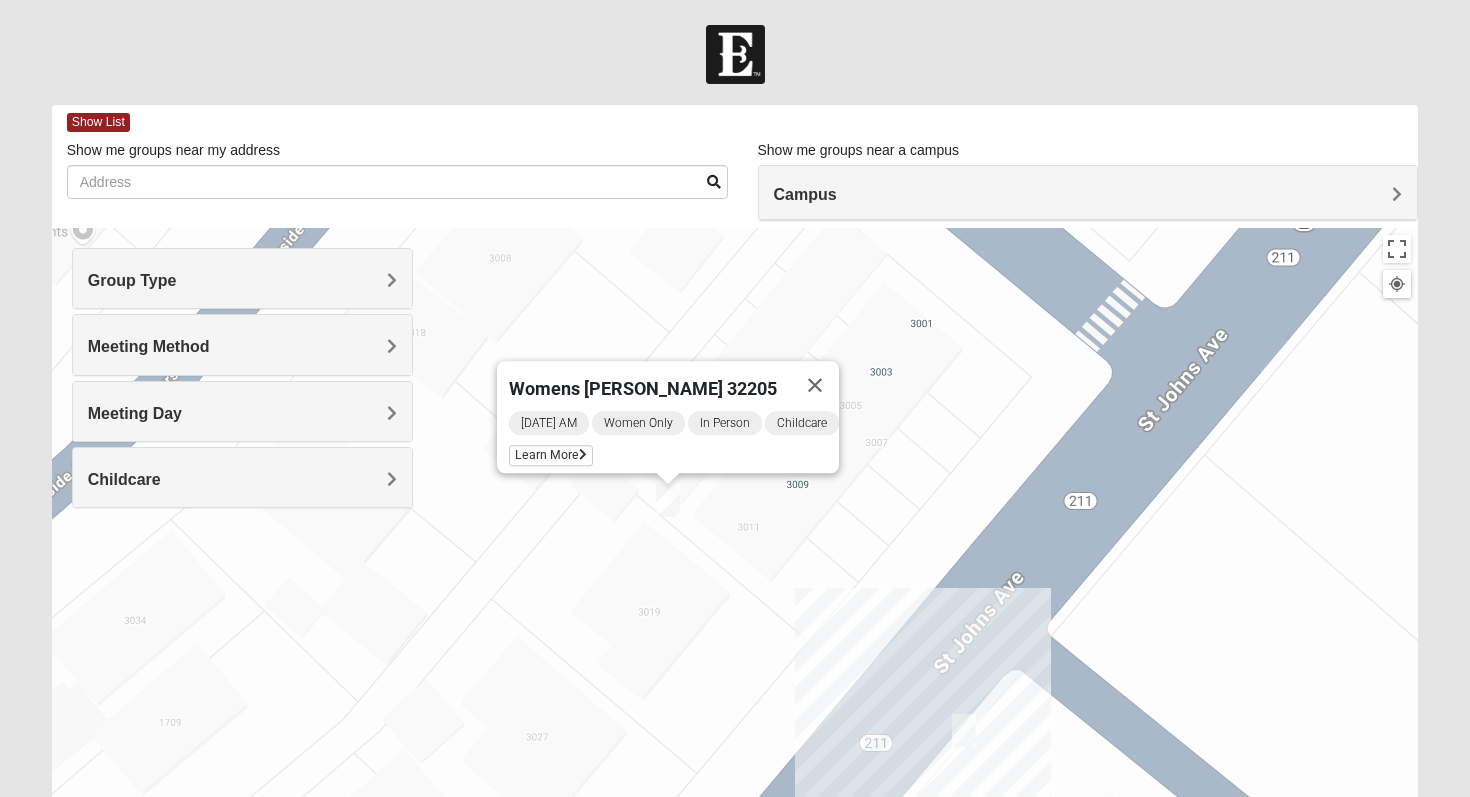 drag, startPoint x: 499, startPoint y: 546, endPoint x: 587, endPoint y: 548, distance: 88.02273 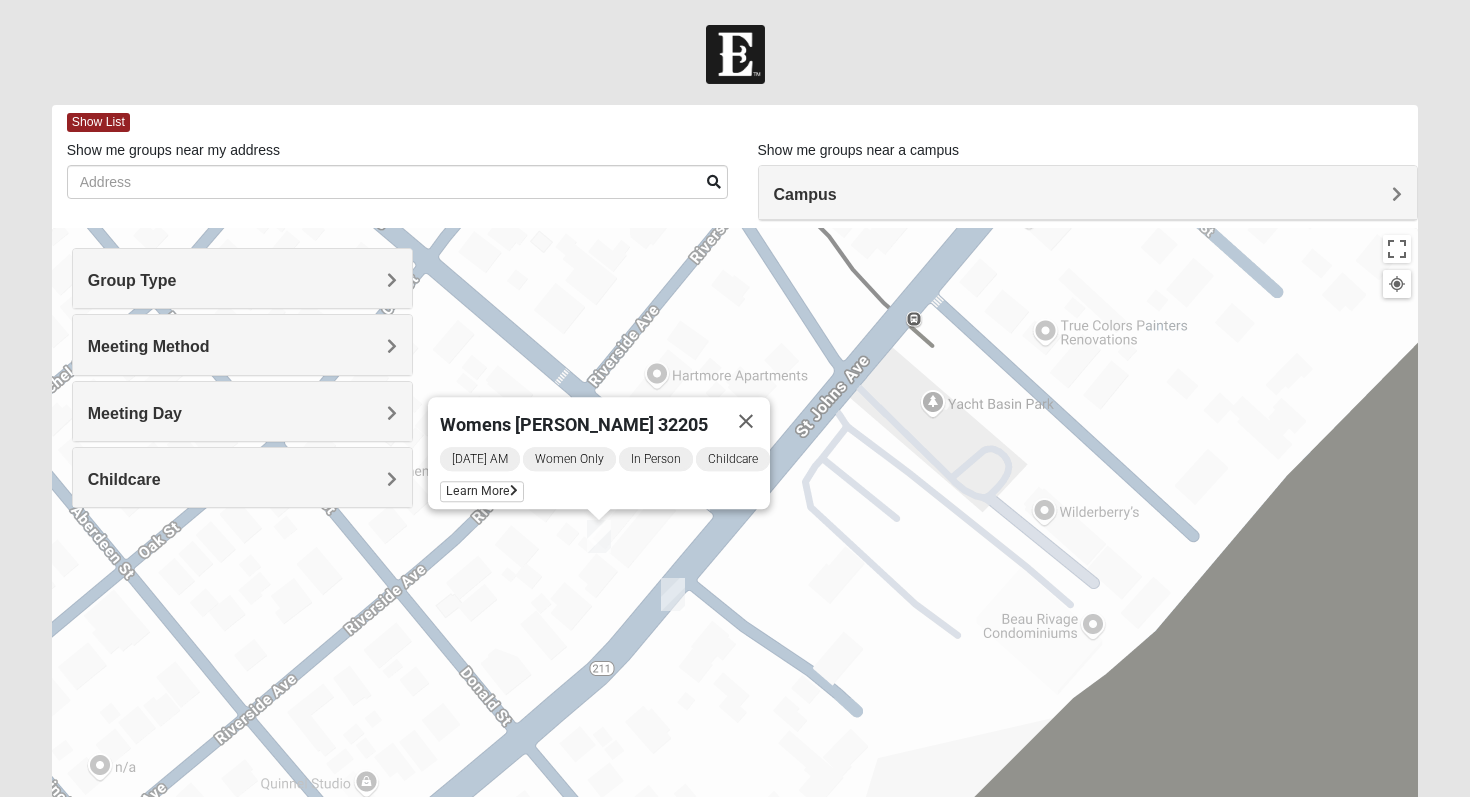 click at bounding box center (673, 594) 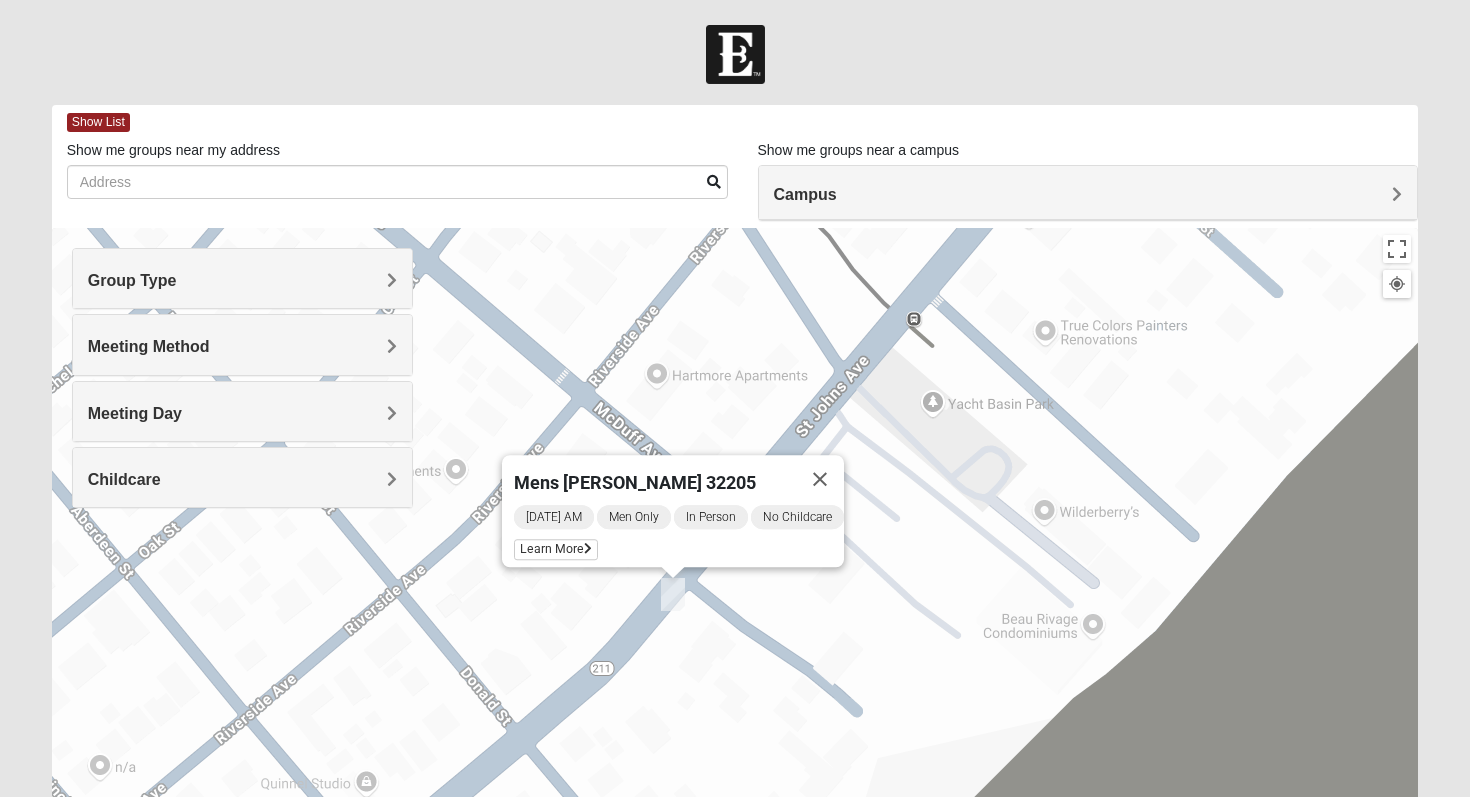 click on "Mens Curry 32205          Monday AM      Men Only      In Person      No Childcare Learn More" at bounding box center [735, 628] 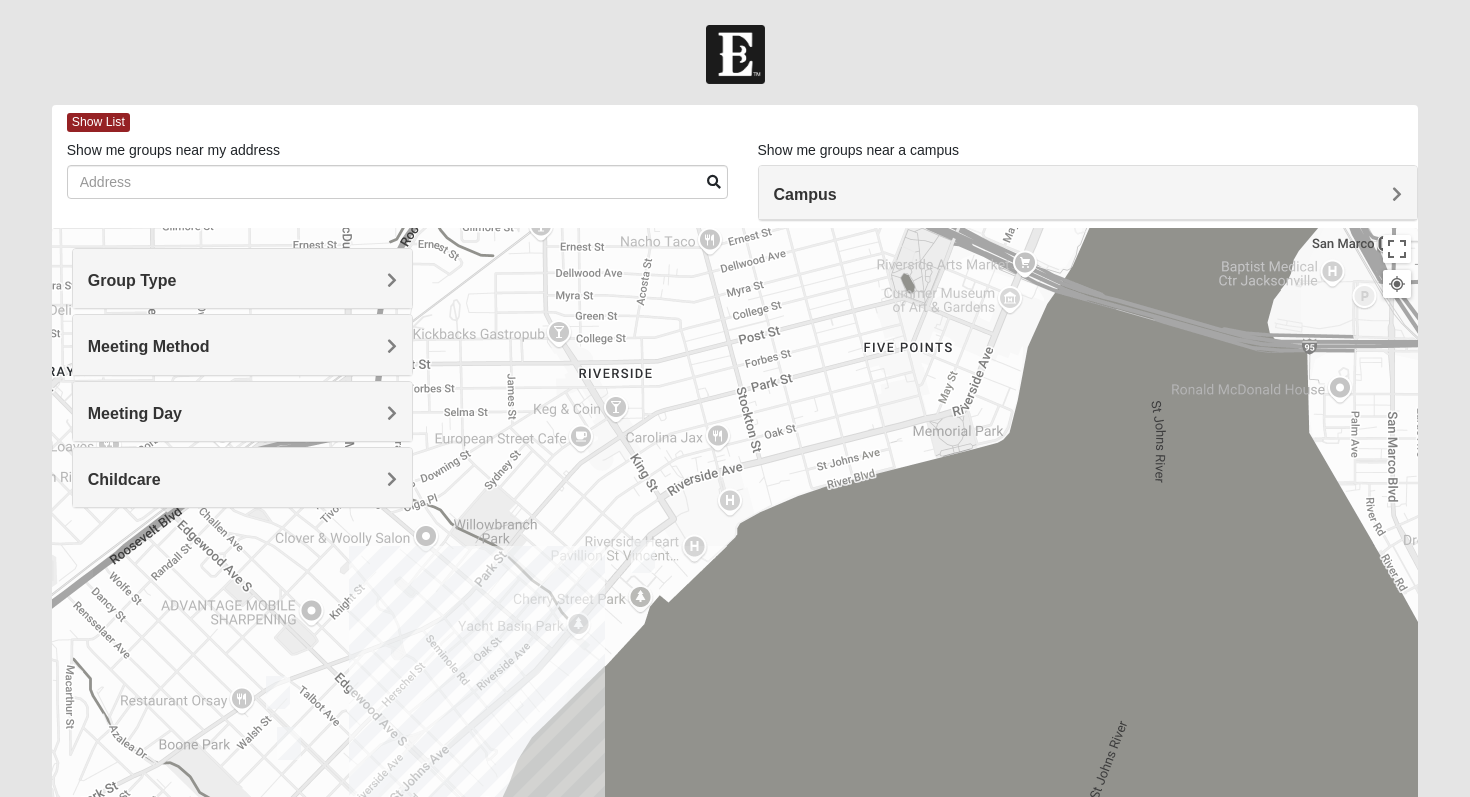click at bounding box center (643, 556) 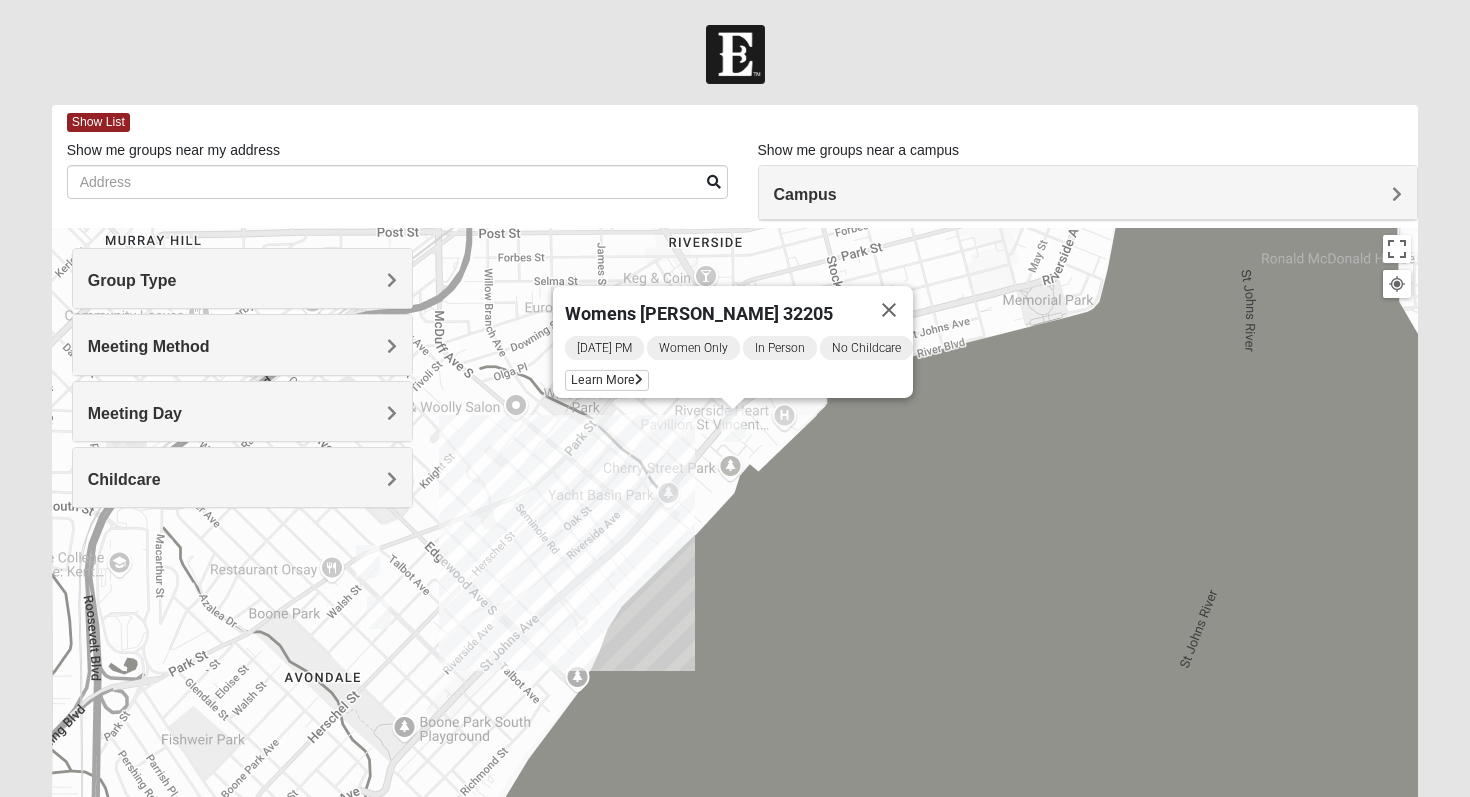 drag, startPoint x: 422, startPoint y: 692, endPoint x: 513, endPoint y: 556, distance: 163.6368 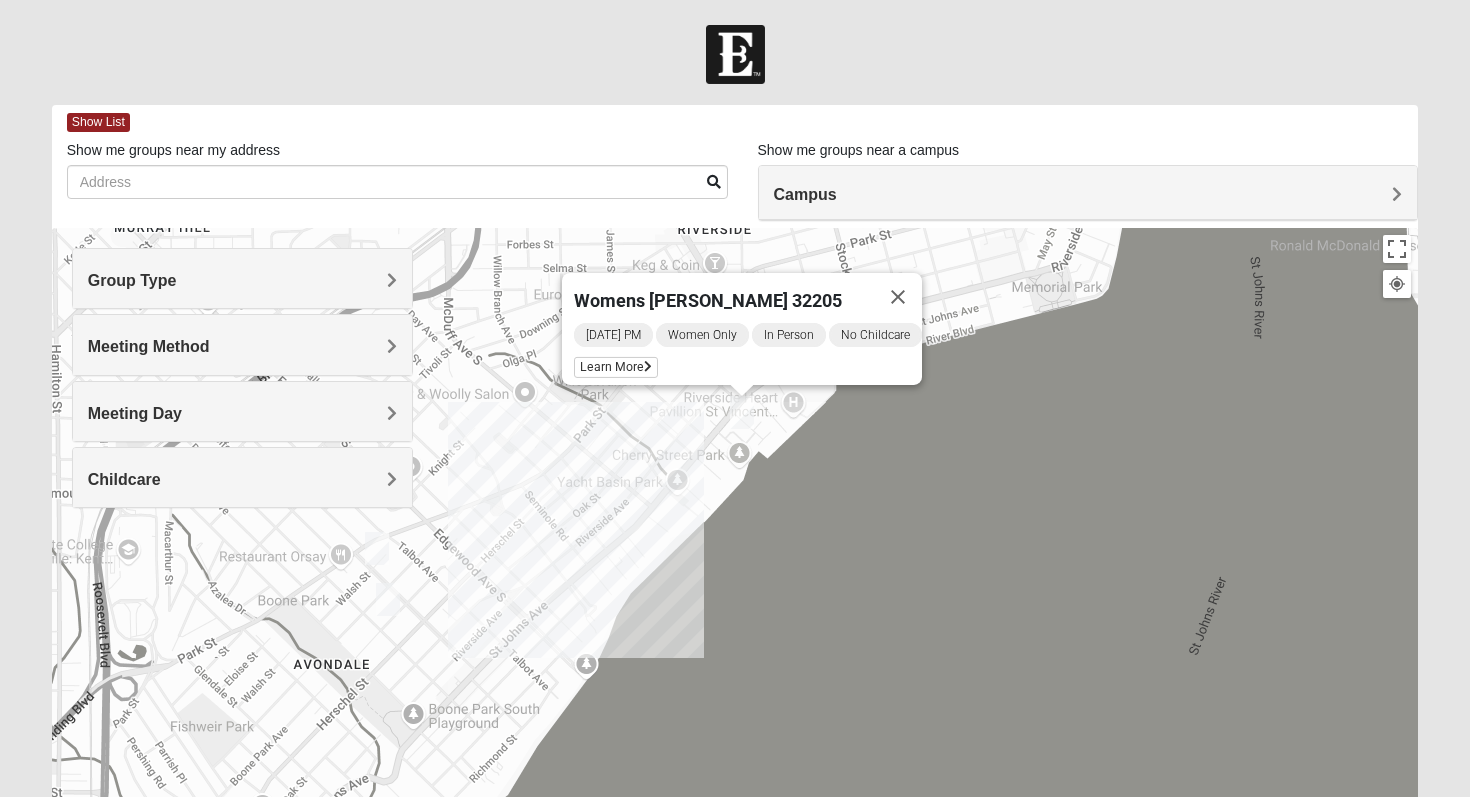 click at bounding box center [377, 548] 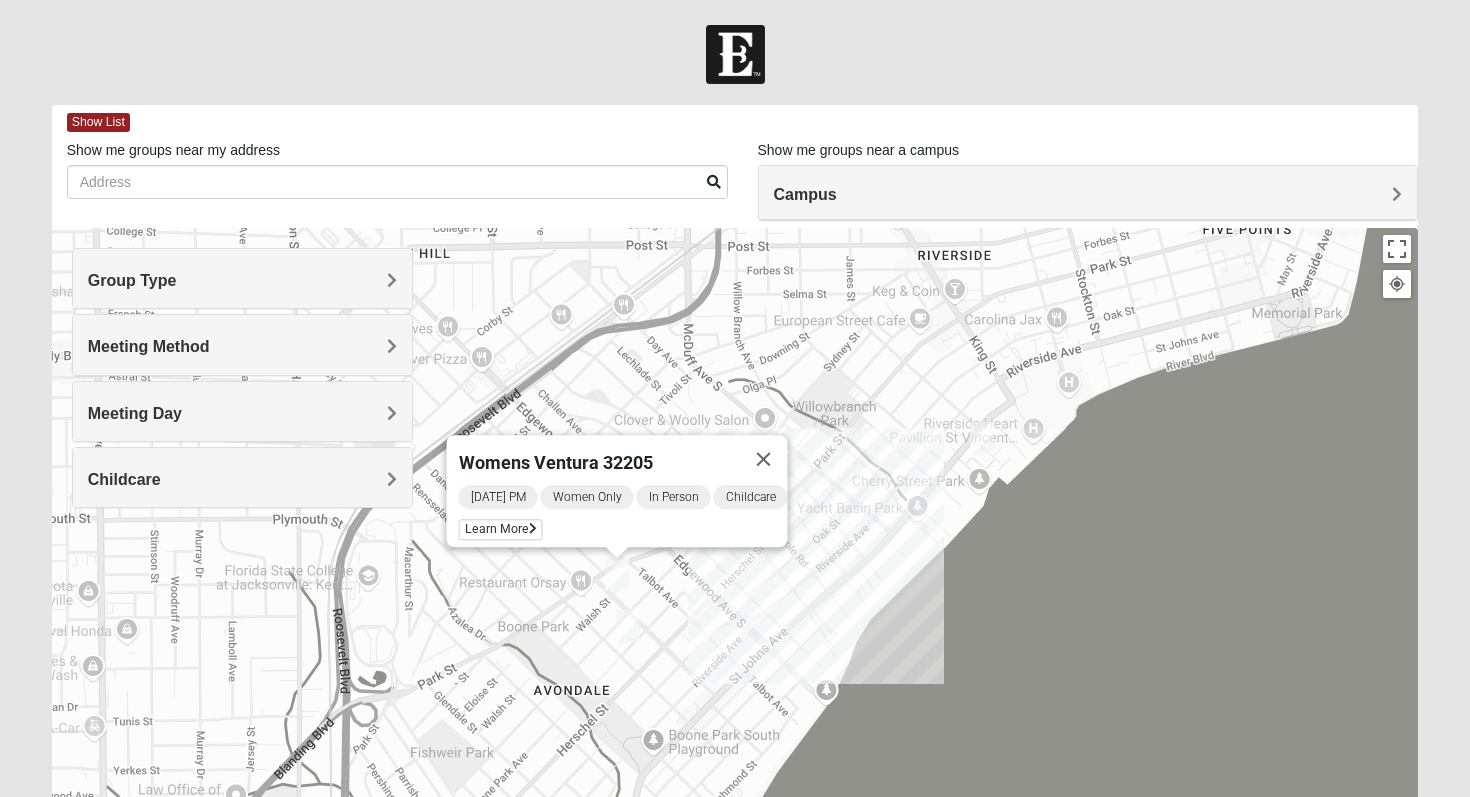 drag, startPoint x: 621, startPoint y: 638, endPoint x: 861, endPoint y: 666, distance: 241.6278 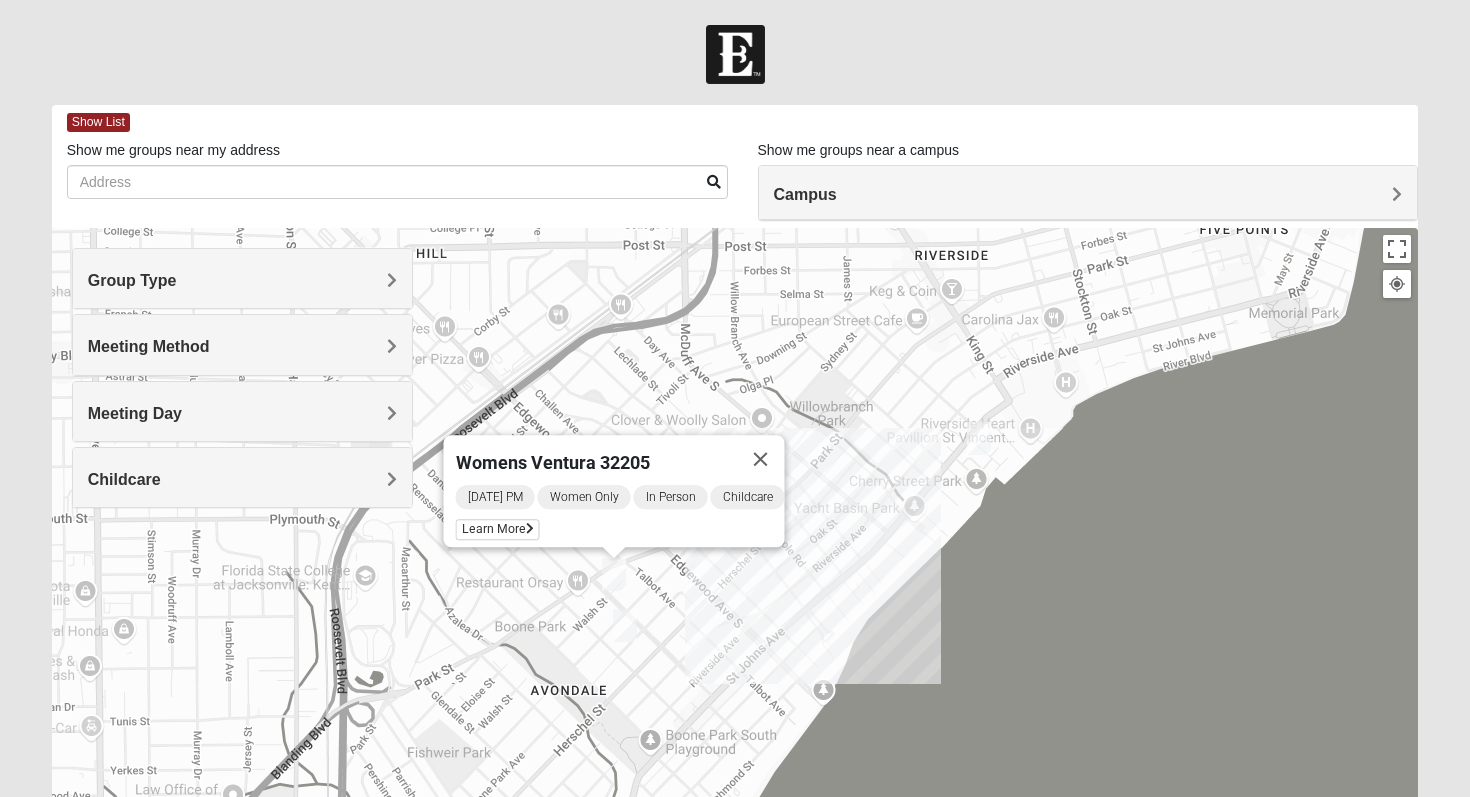 click at bounding box center [625, 625] 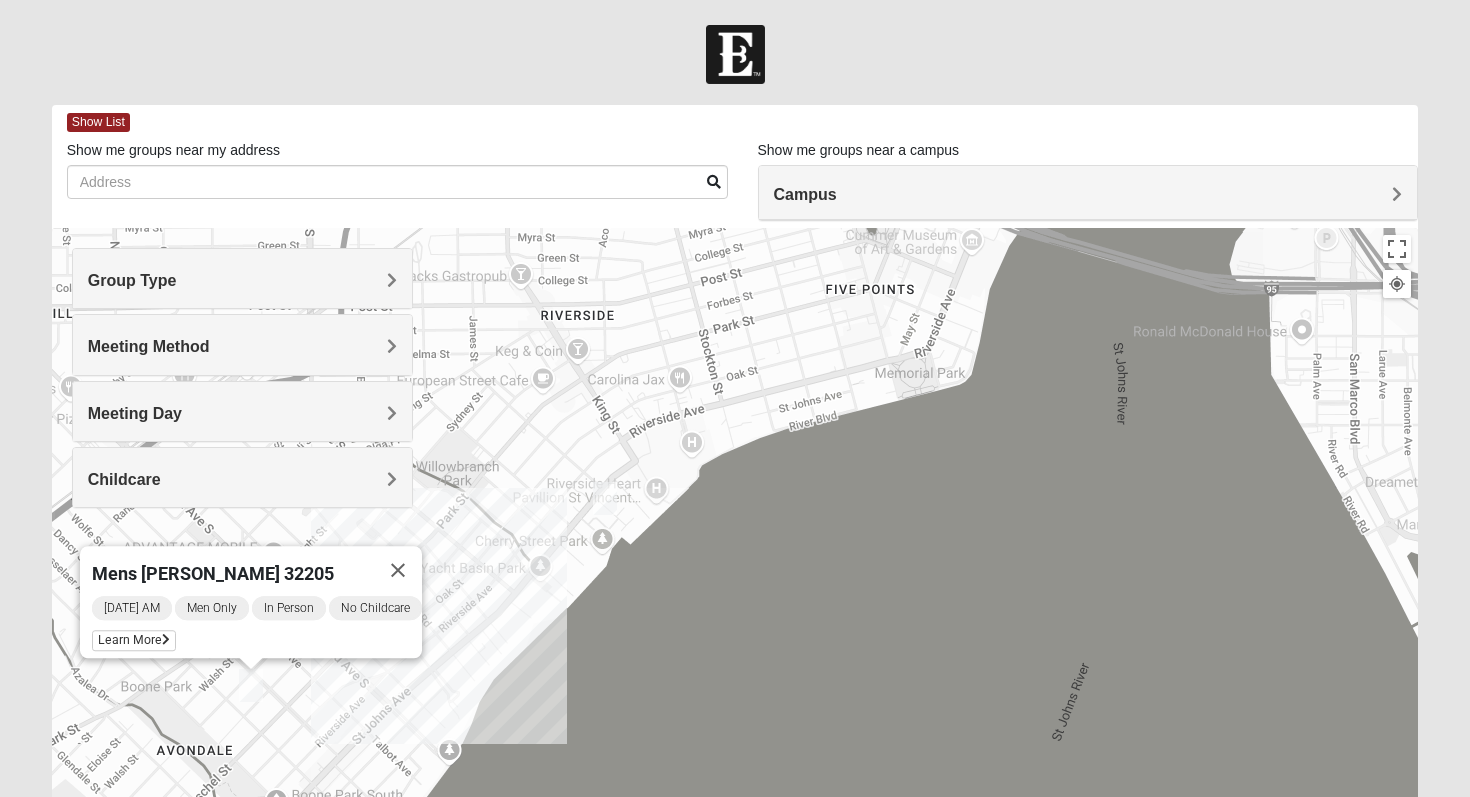 drag, startPoint x: 977, startPoint y: 738, endPoint x: 597, endPoint y: 795, distance: 384.25122 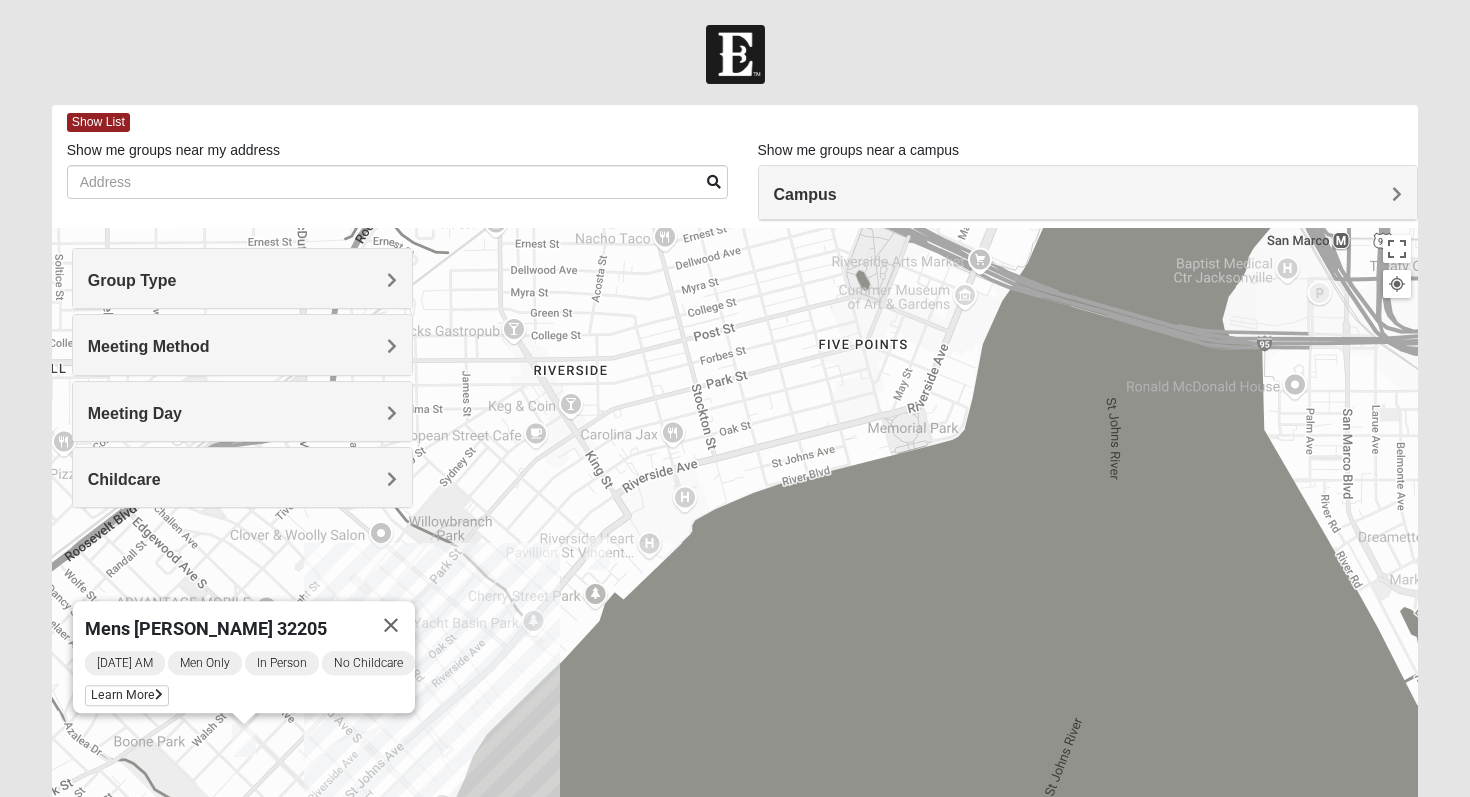 drag, startPoint x: 656, startPoint y: 588, endPoint x: 658, endPoint y: 751, distance: 163.01227 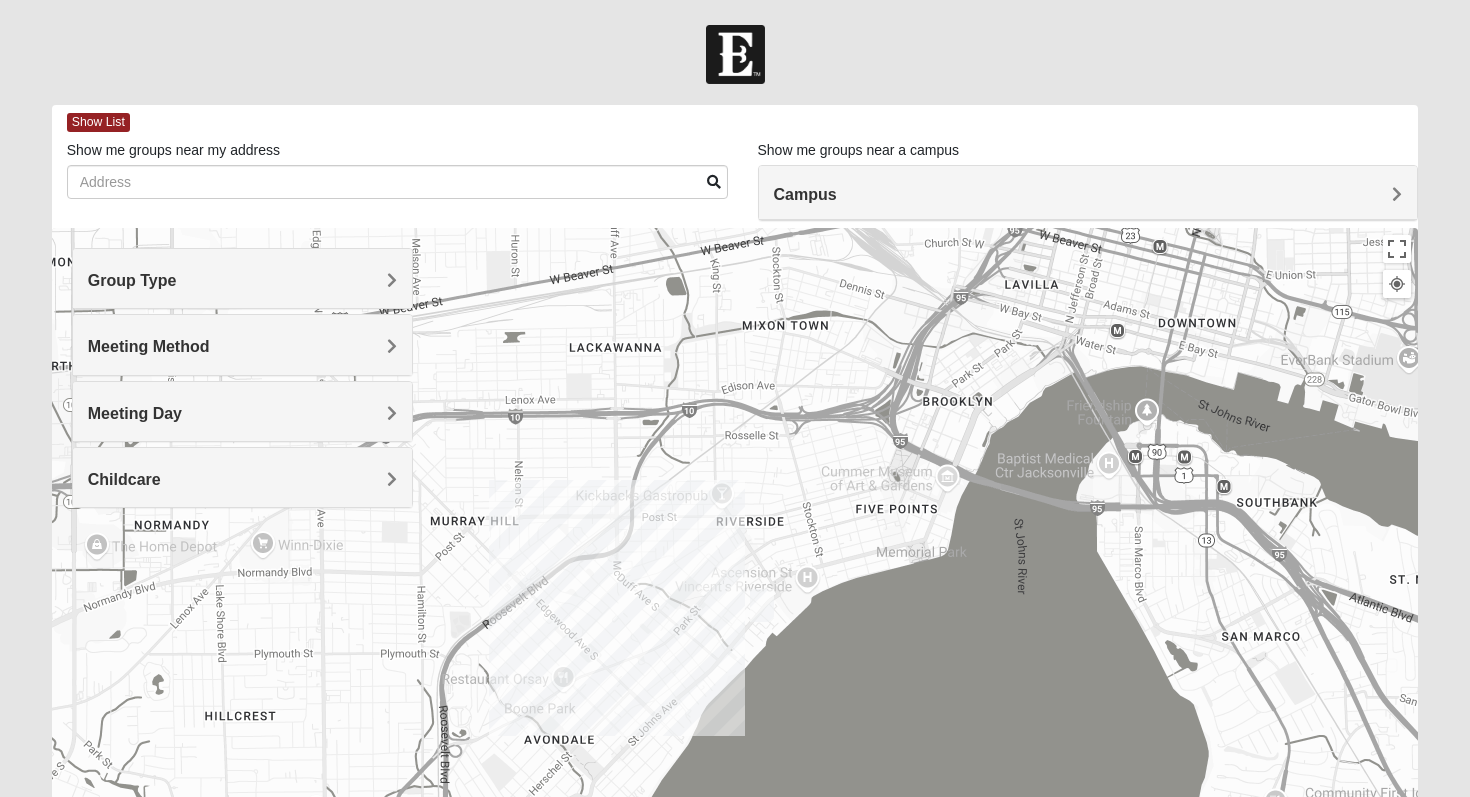 drag, startPoint x: 858, startPoint y: 697, endPoint x: 847, endPoint y: 517, distance: 180.3358 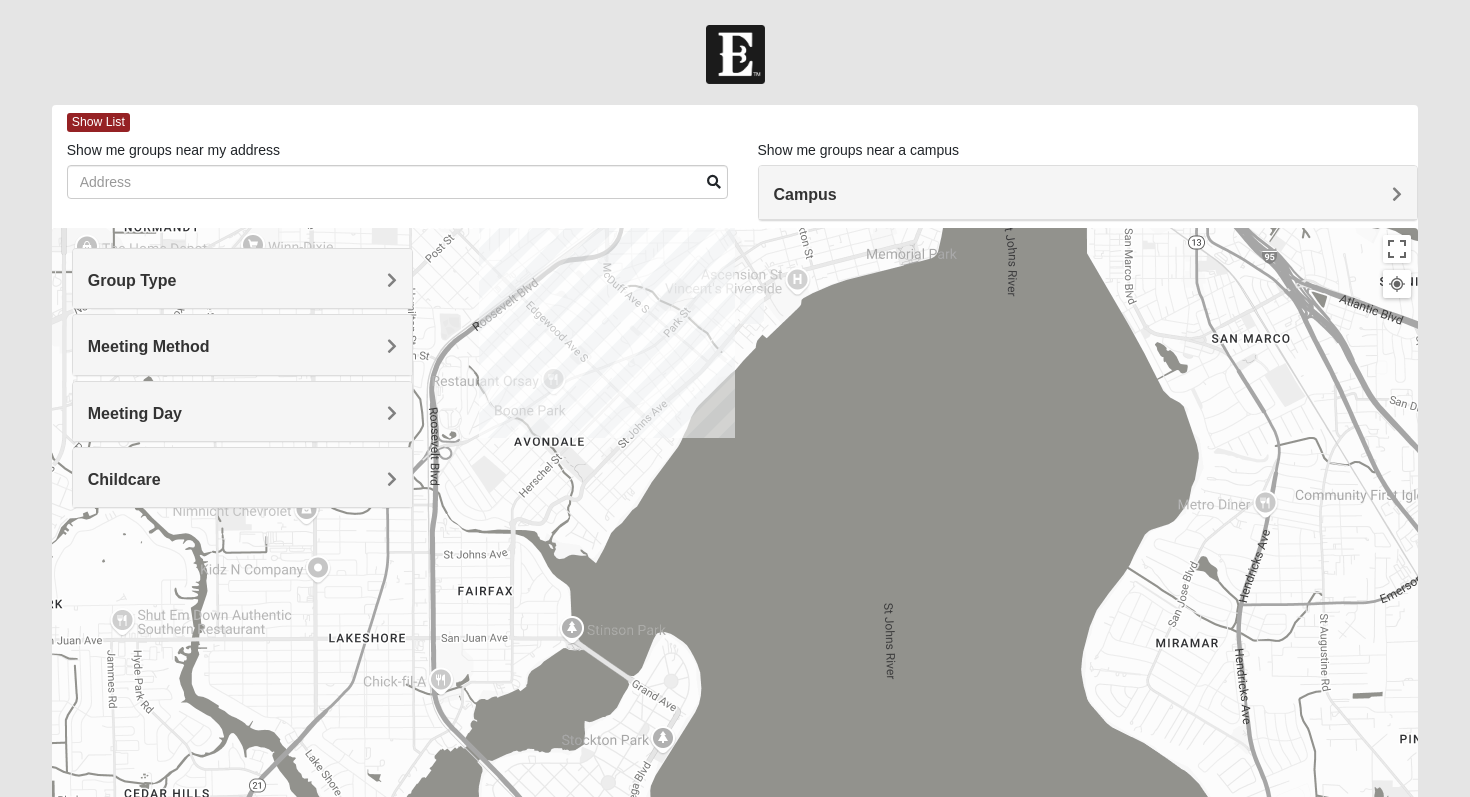 drag, startPoint x: 851, startPoint y: 650, endPoint x: 867, endPoint y: 452, distance: 198.64542 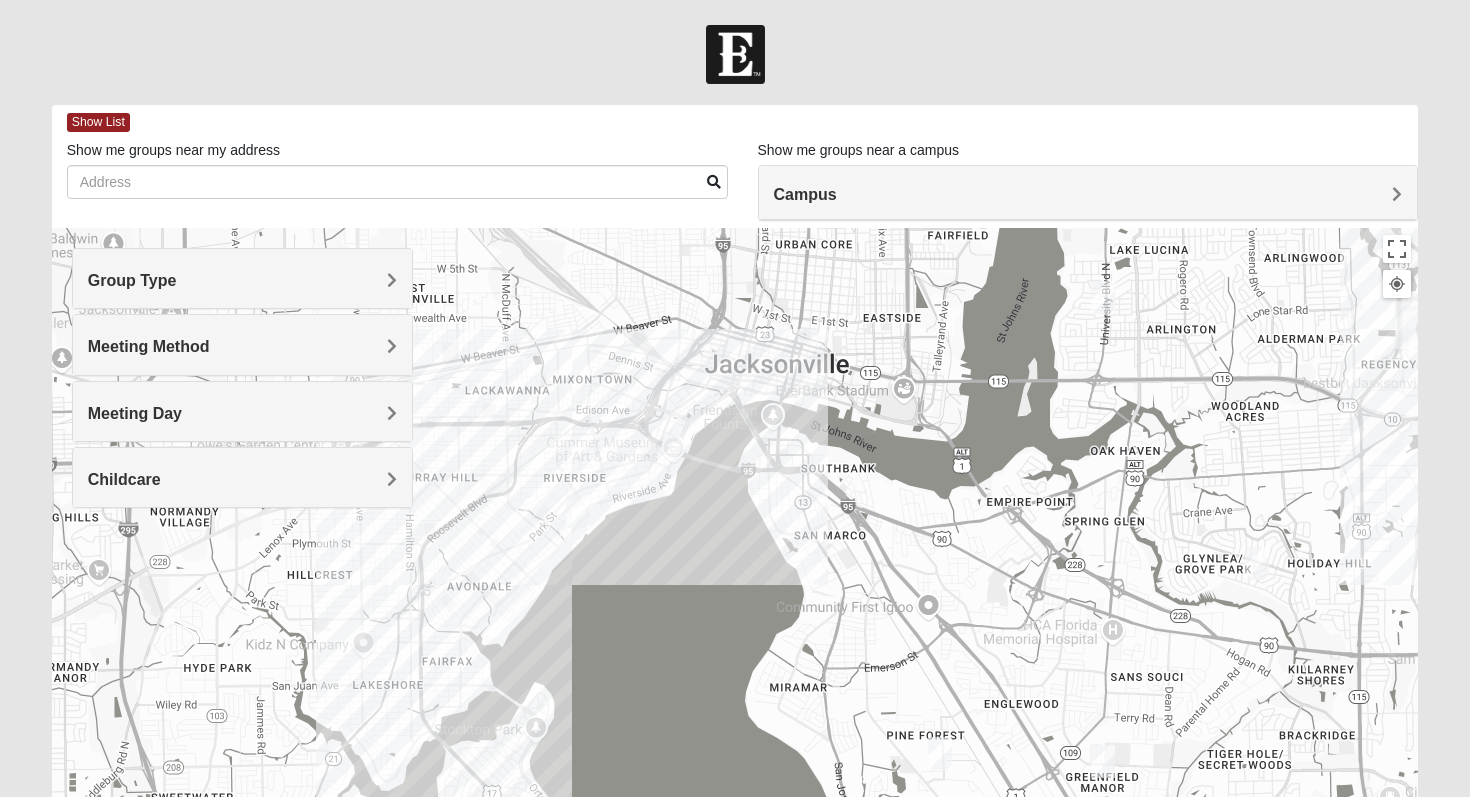 drag, startPoint x: 922, startPoint y: 574, endPoint x: 744, endPoint y: 749, distance: 249.6177 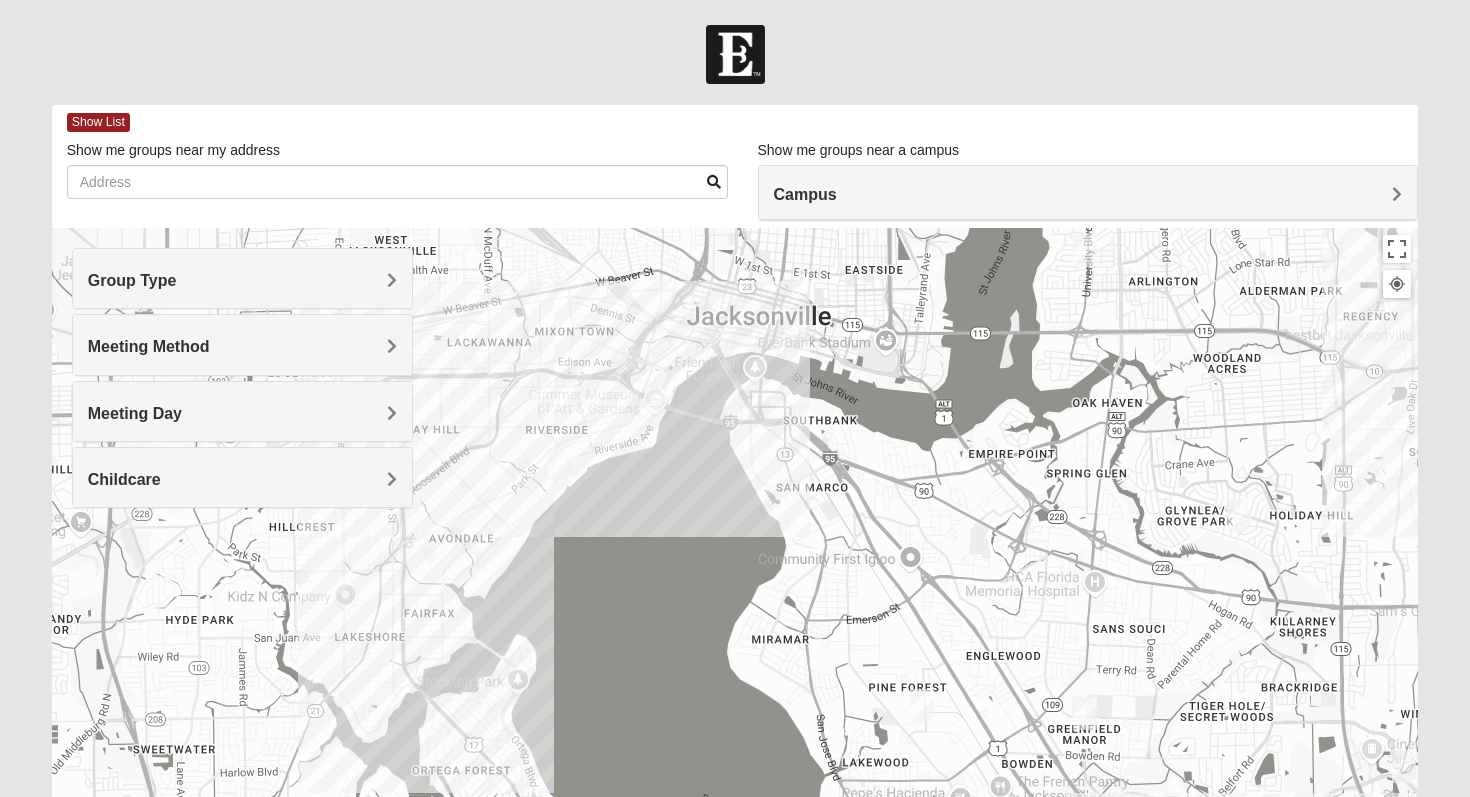 drag, startPoint x: 960, startPoint y: 562, endPoint x: 922, endPoint y: 486, distance: 84.97058 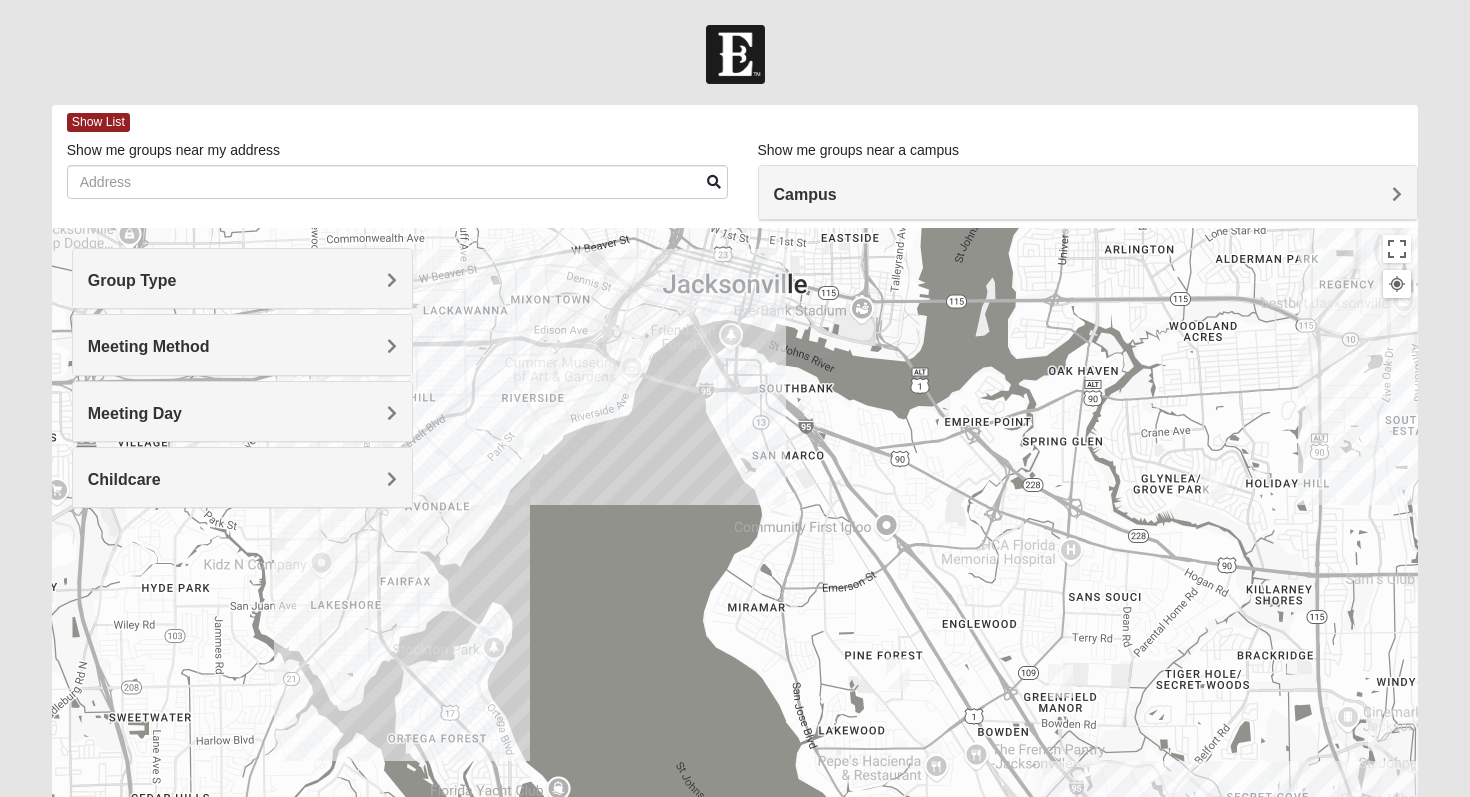 click at bounding box center [898, 673] 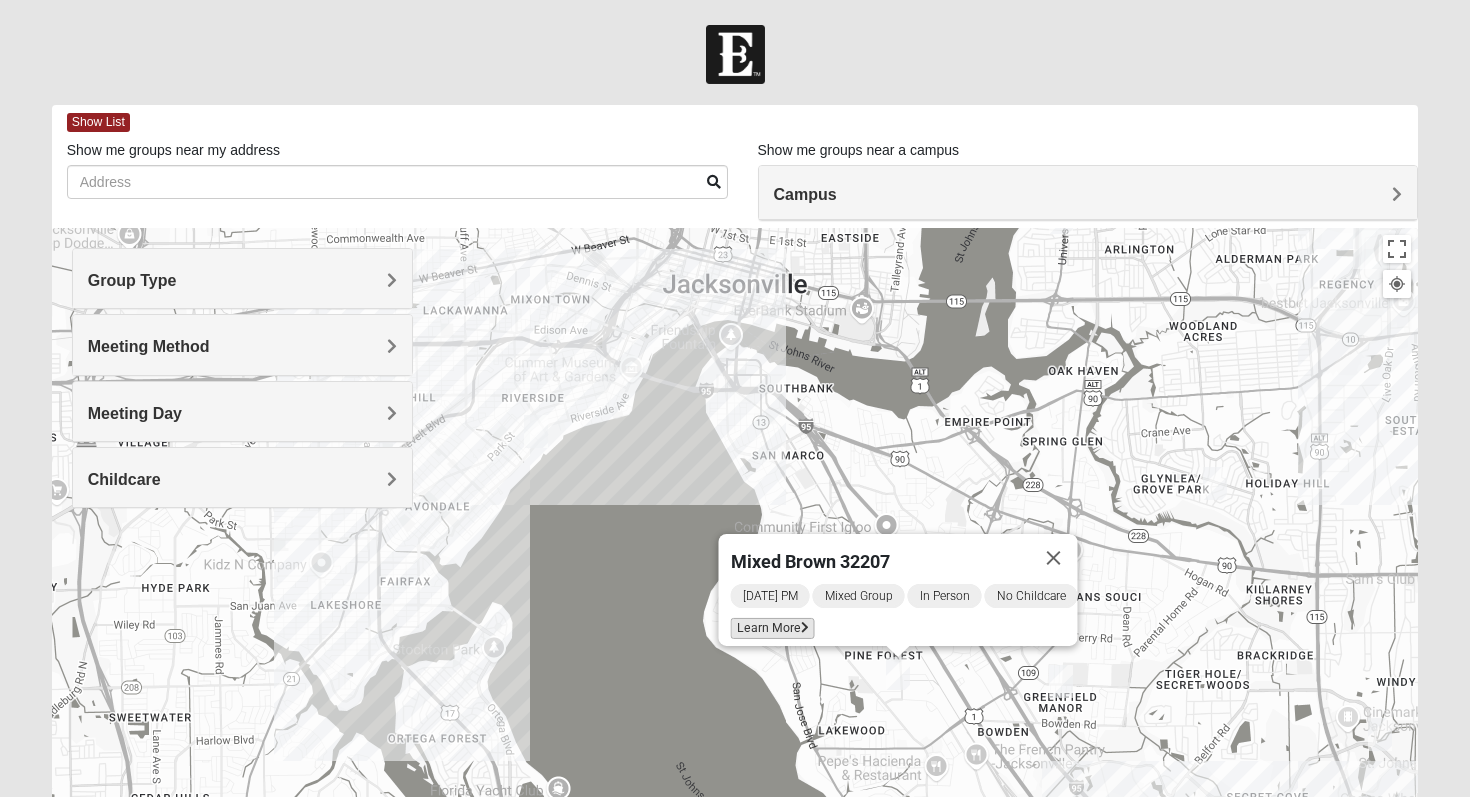 click on "Learn More" at bounding box center [773, 628] 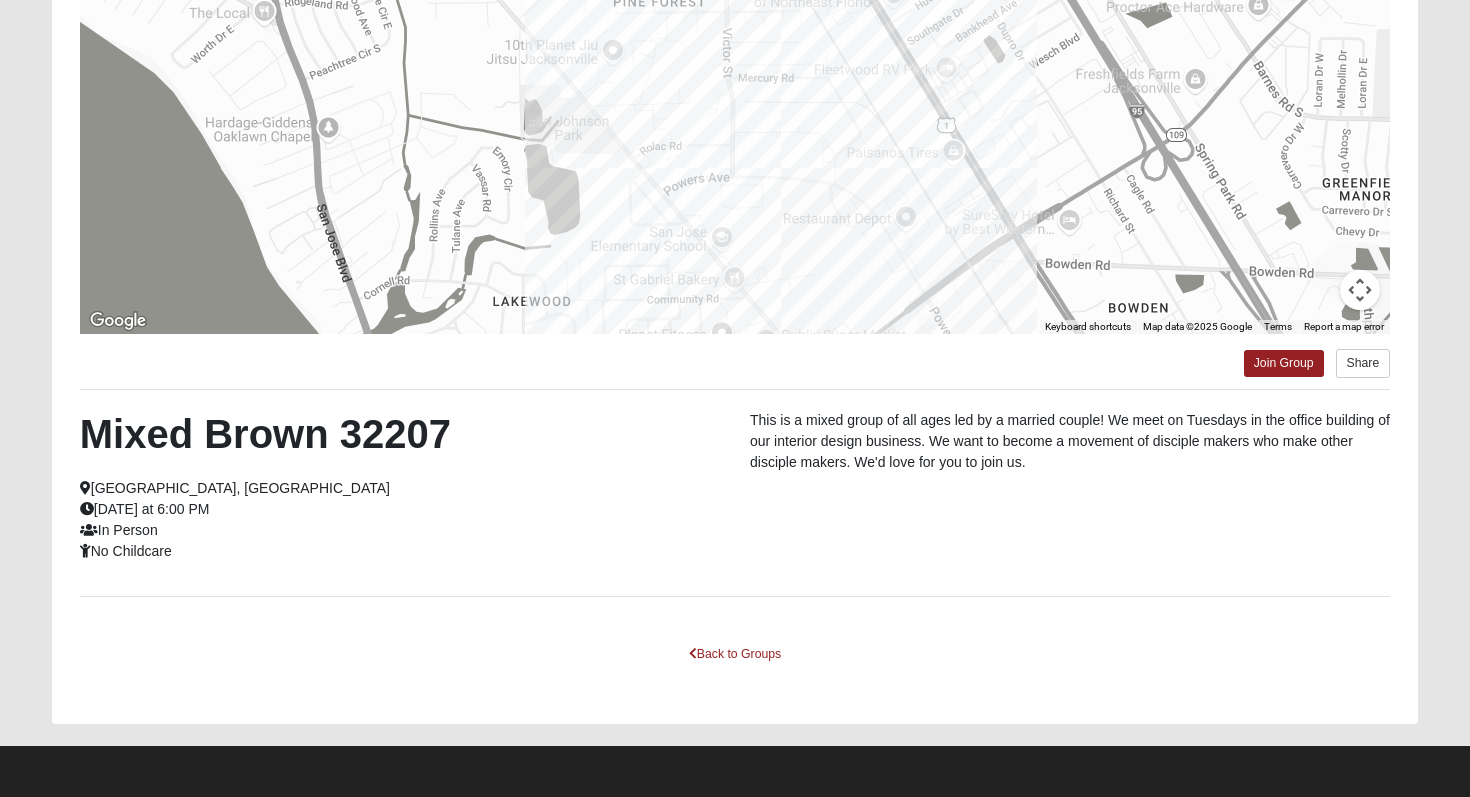 scroll, scrollTop: 0, scrollLeft: 0, axis: both 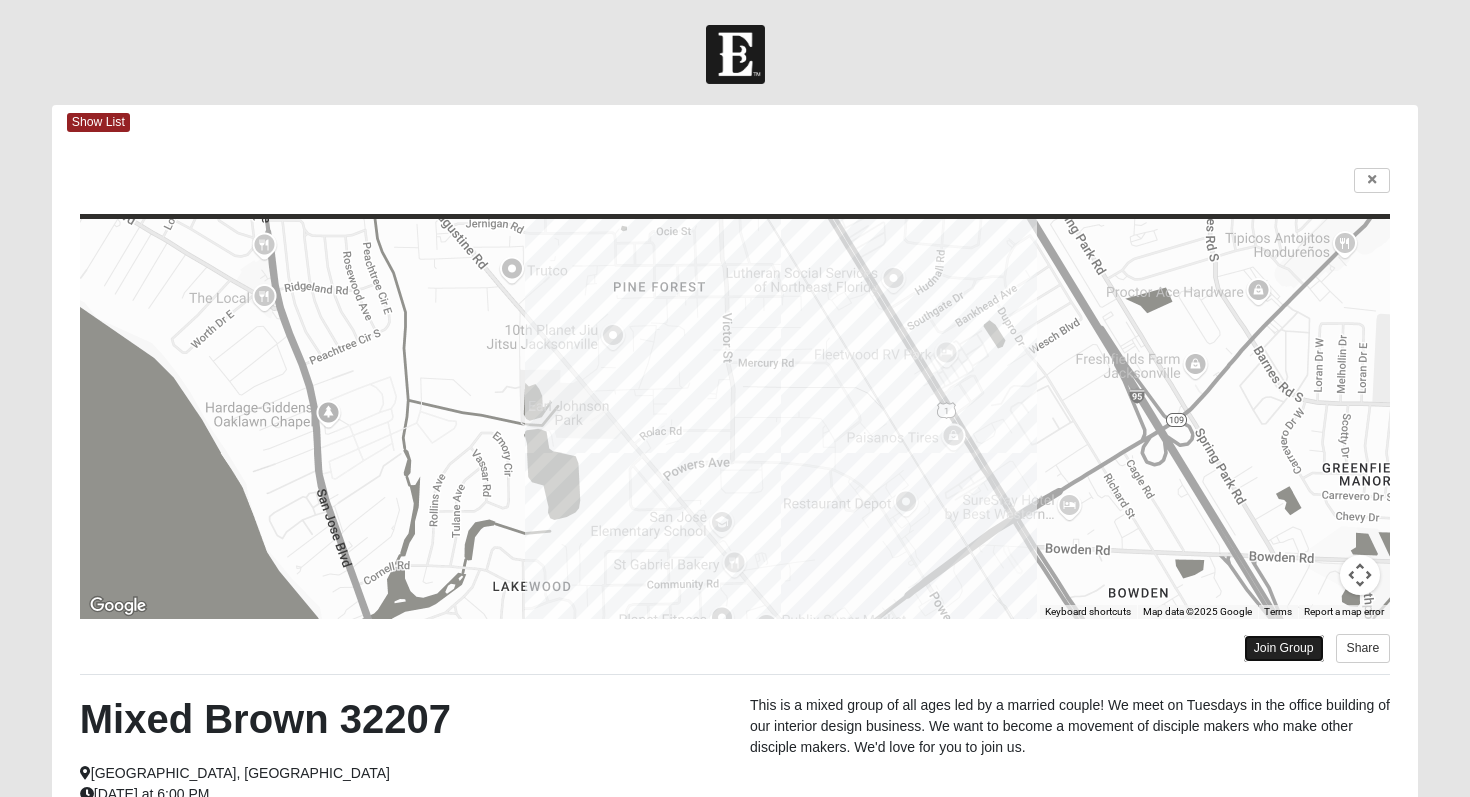 click on "Join Group" at bounding box center [1284, 648] 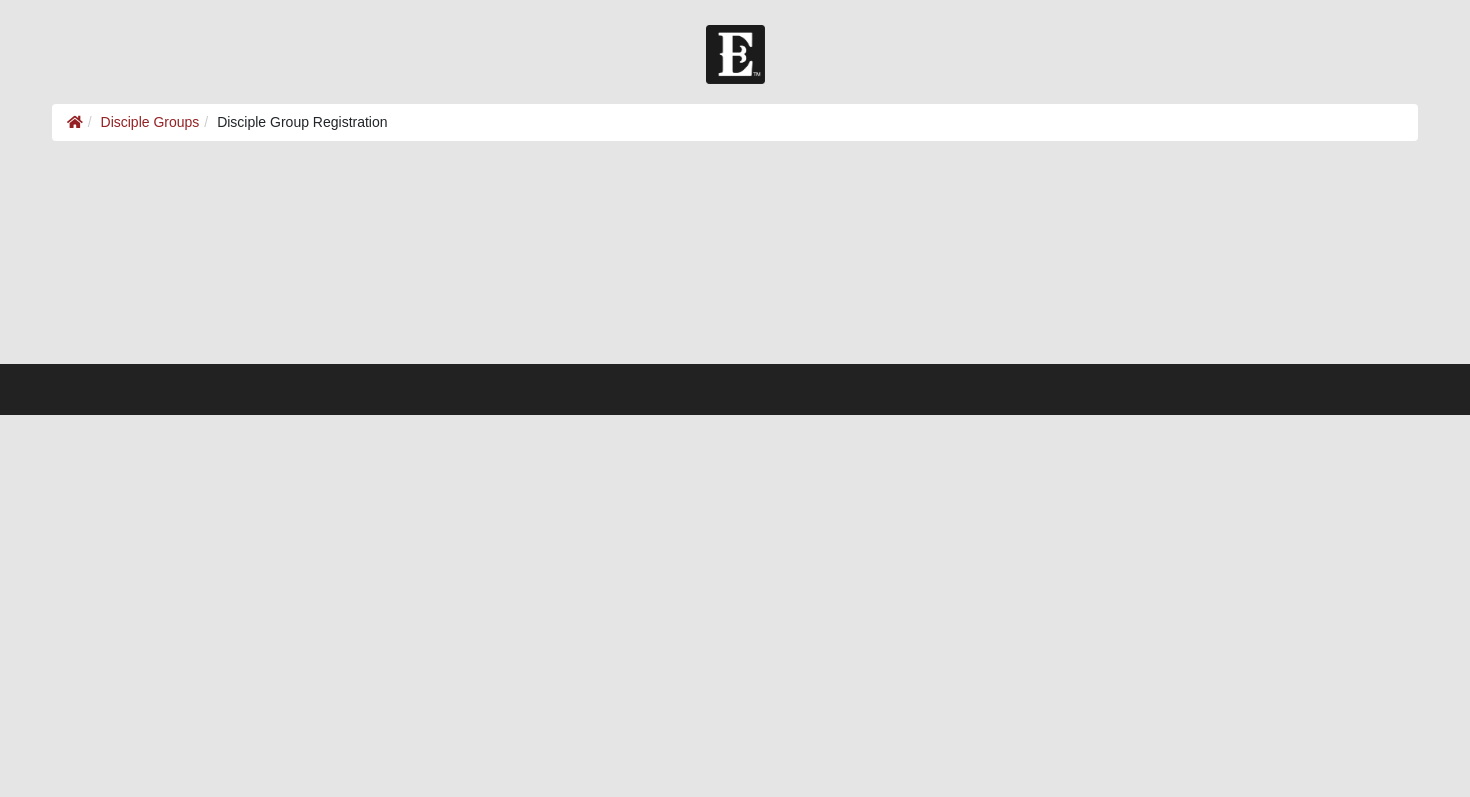 scroll, scrollTop: 0, scrollLeft: 0, axis: both 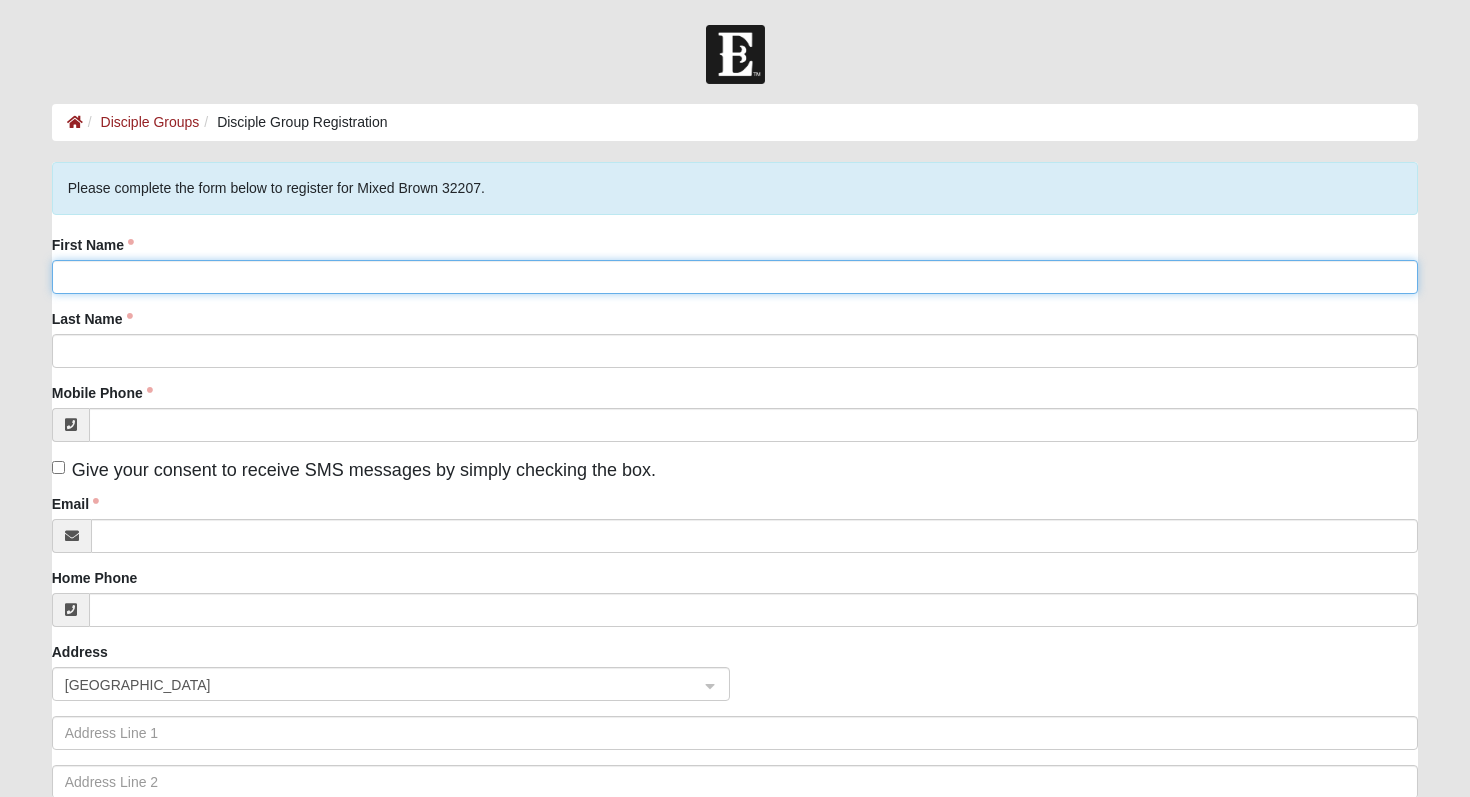 click on "First Name" 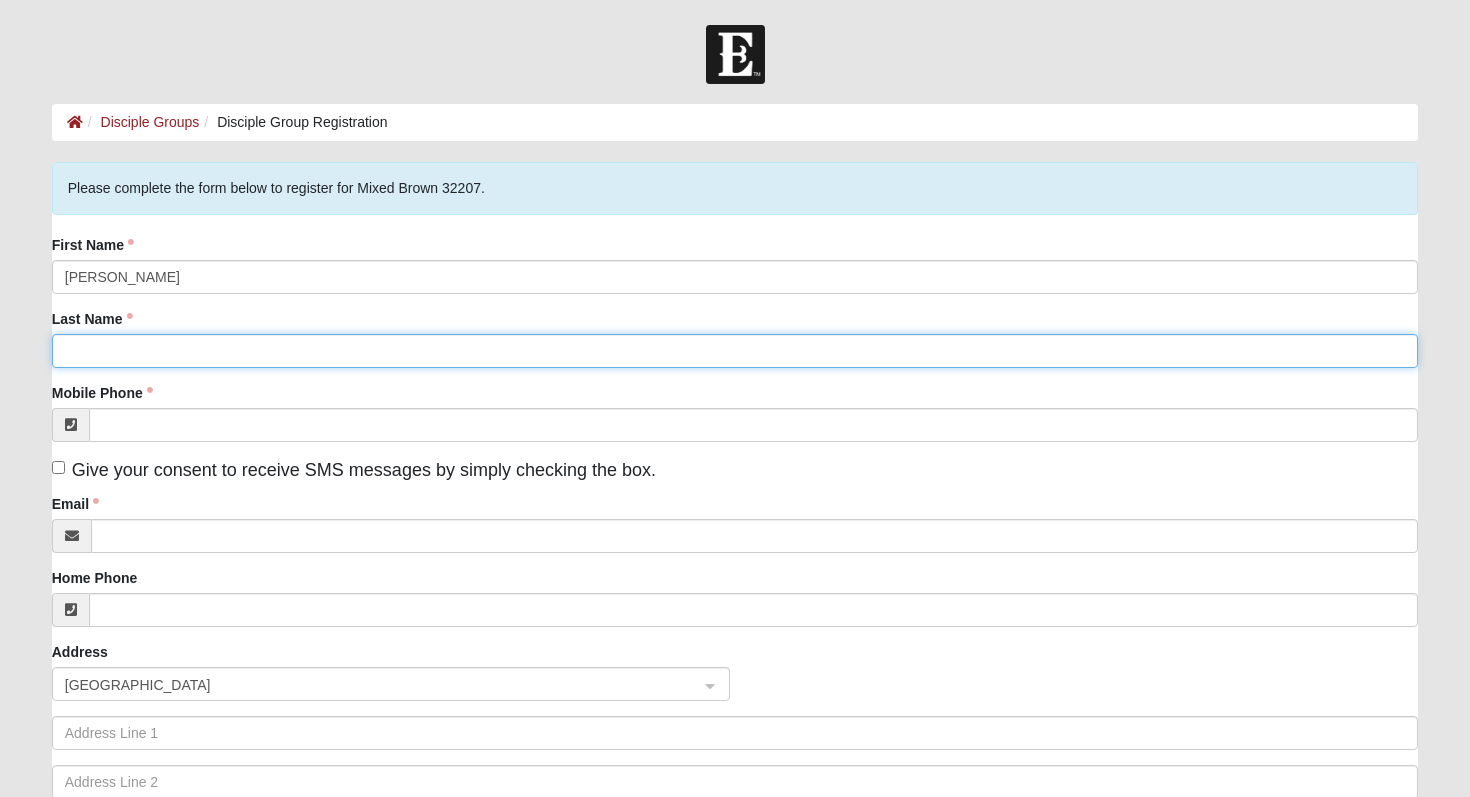type on "[PERSON_NAME]" 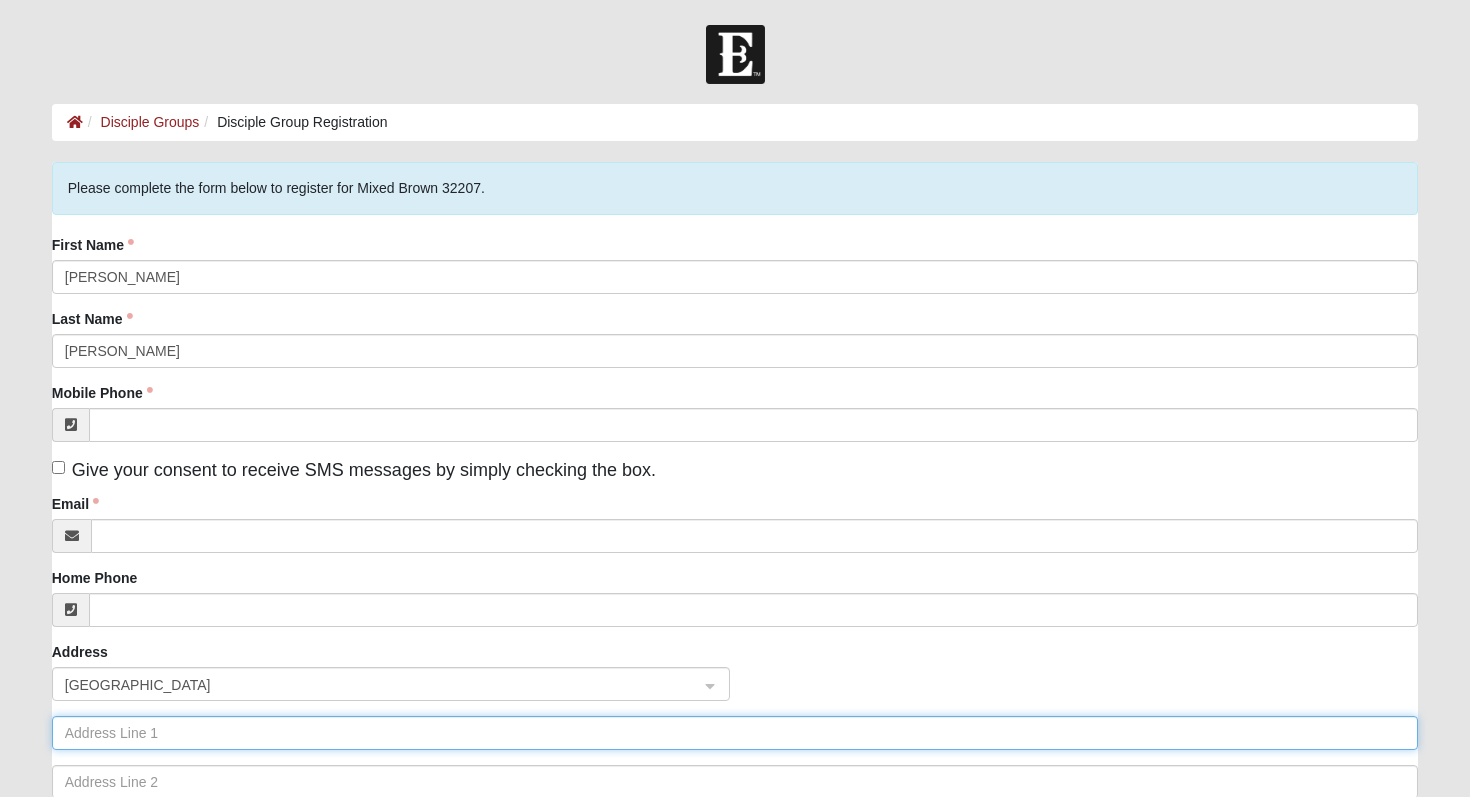 type on "[STREET_ADDRESS]" 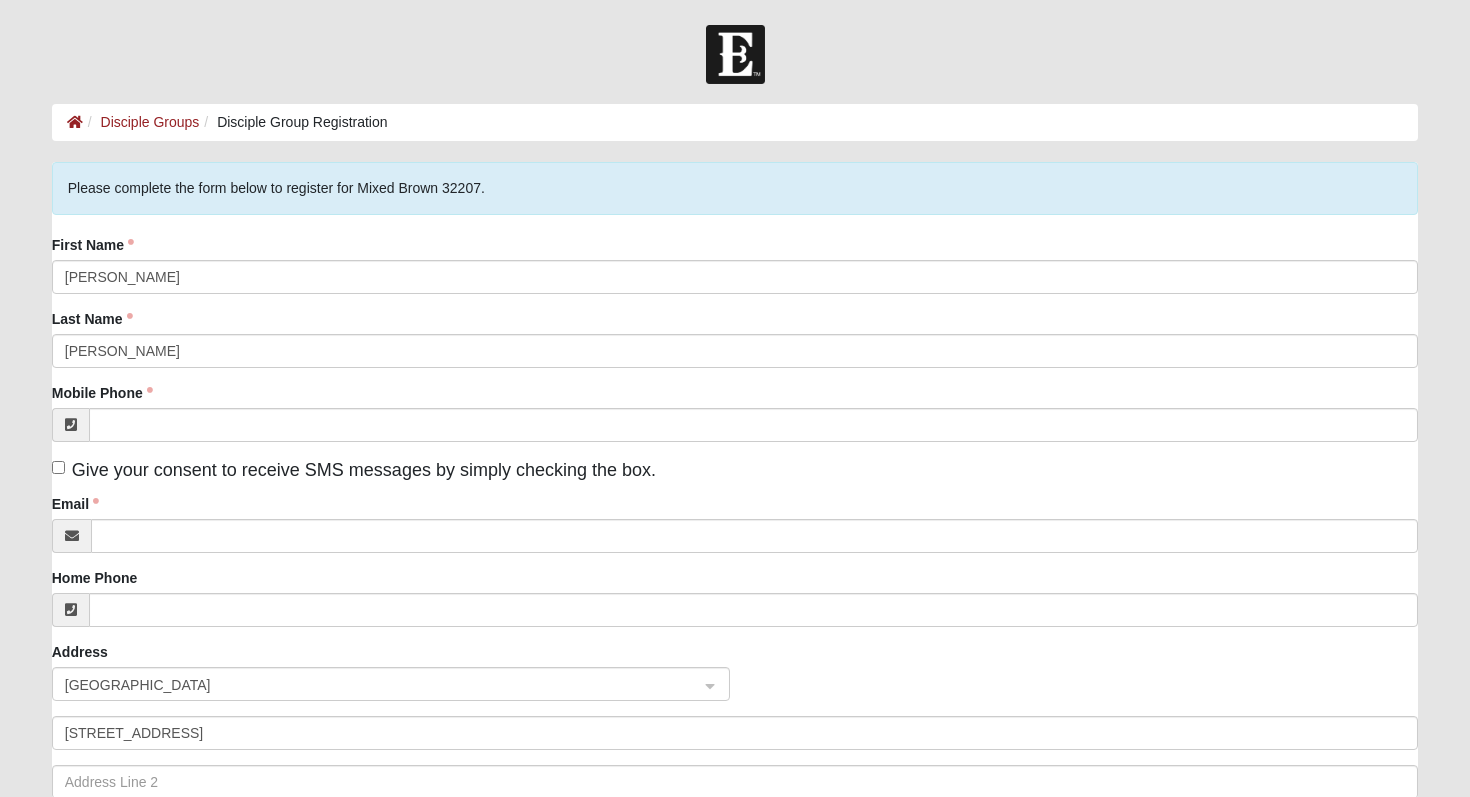 type on "[GEOGRAPHIC_DATA]" 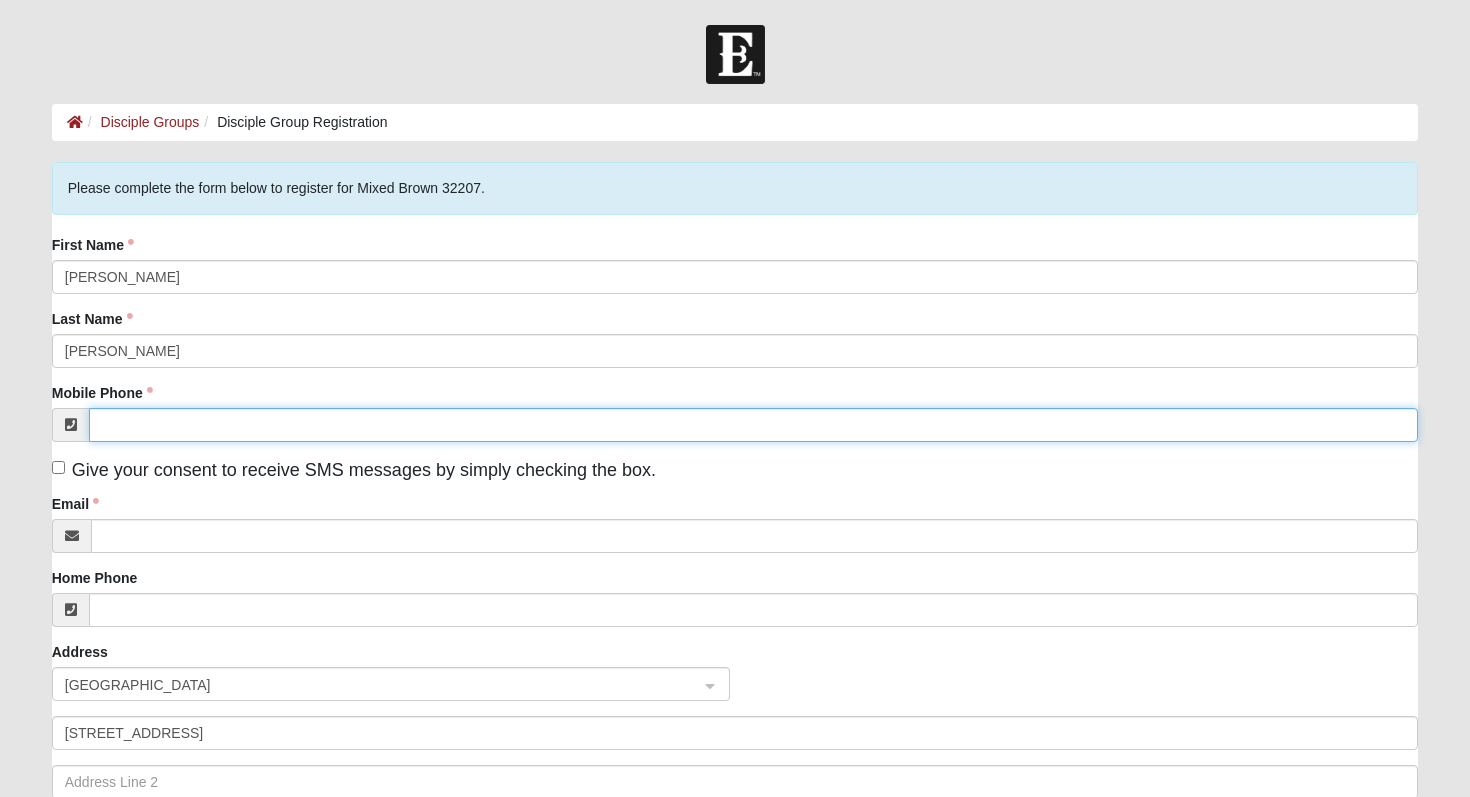 click on "Mobile Phone" at bounding box center (754, 425) 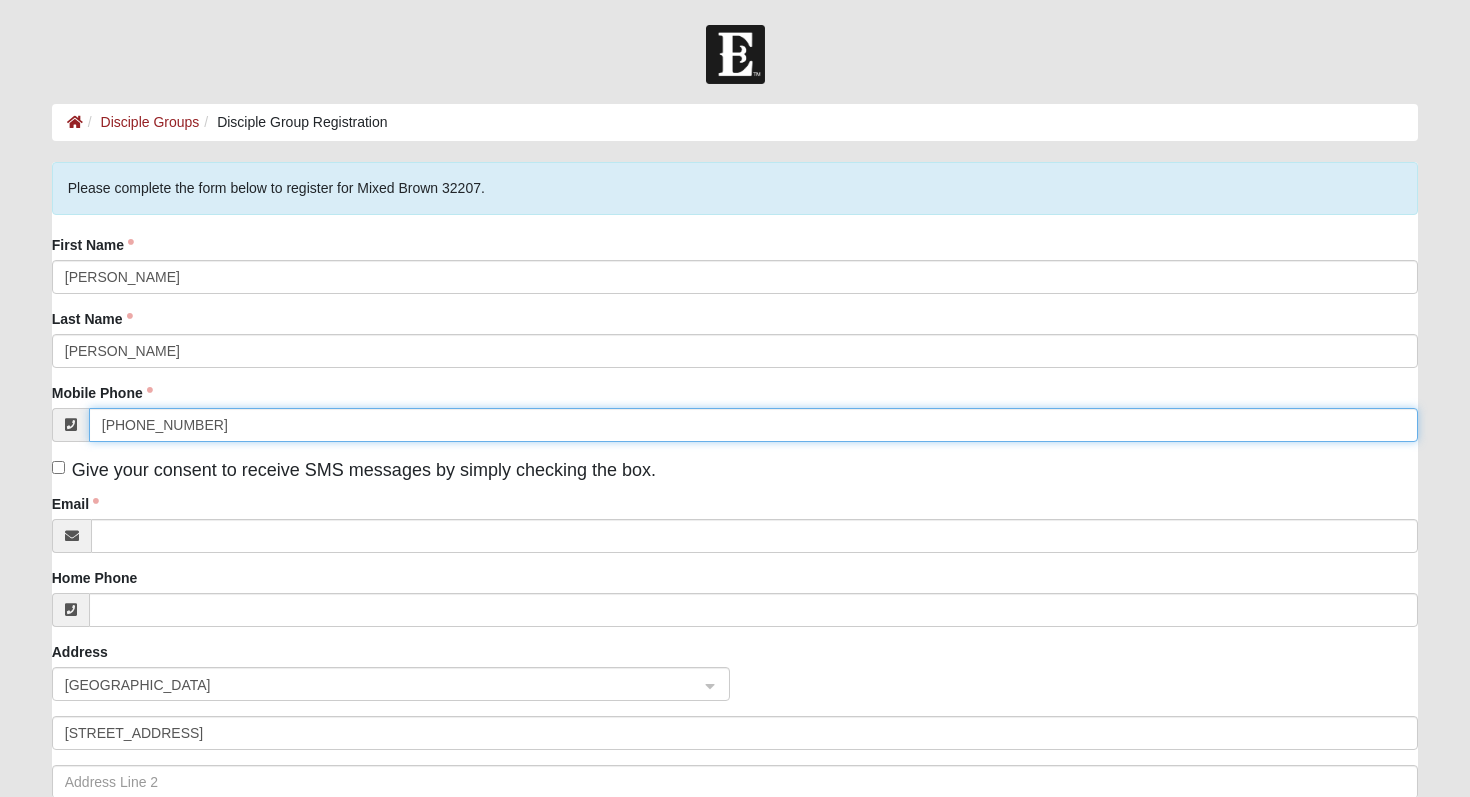 type on "[PHONE_NUMBER]" 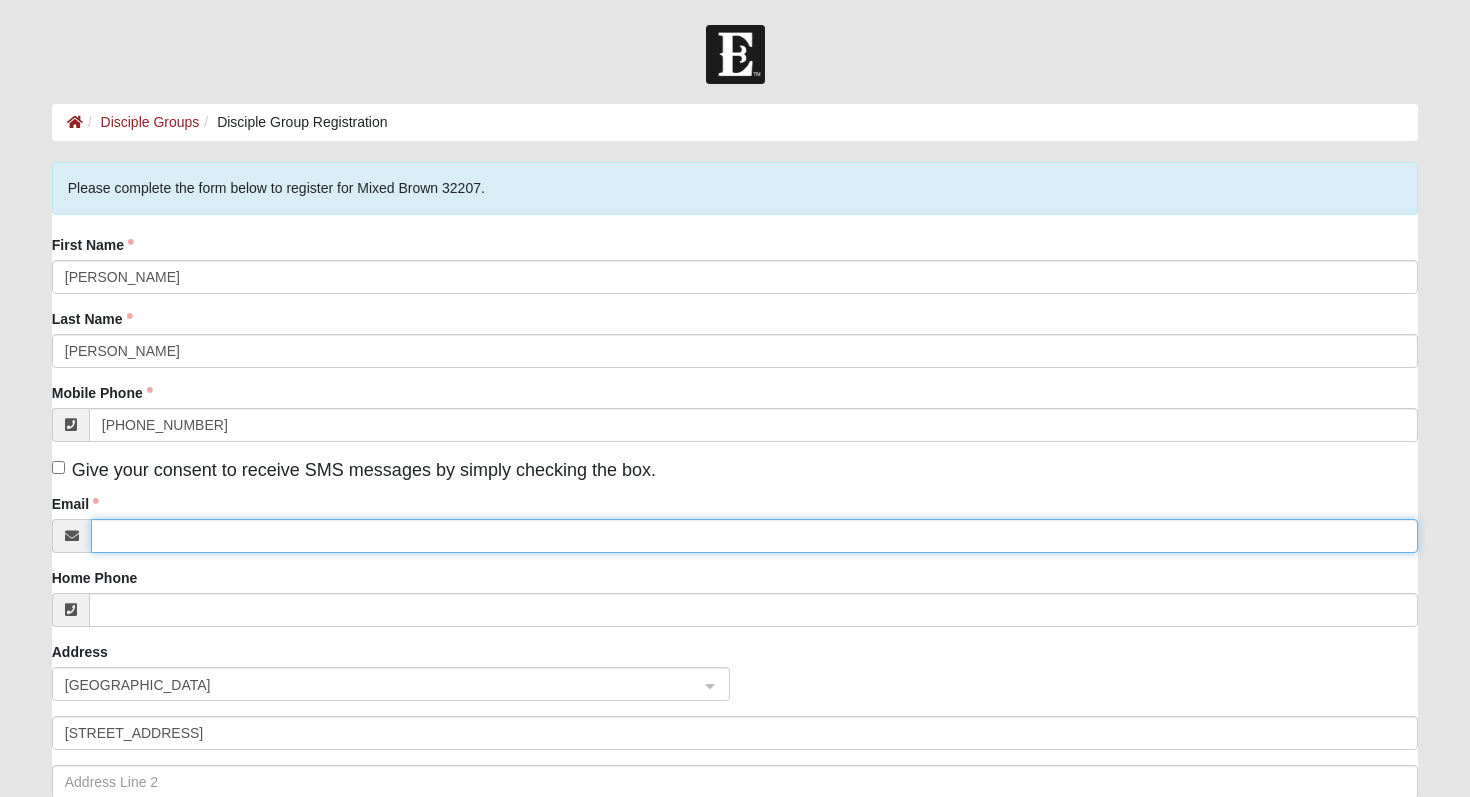 click on "Email" at bounding box center [755, 536] 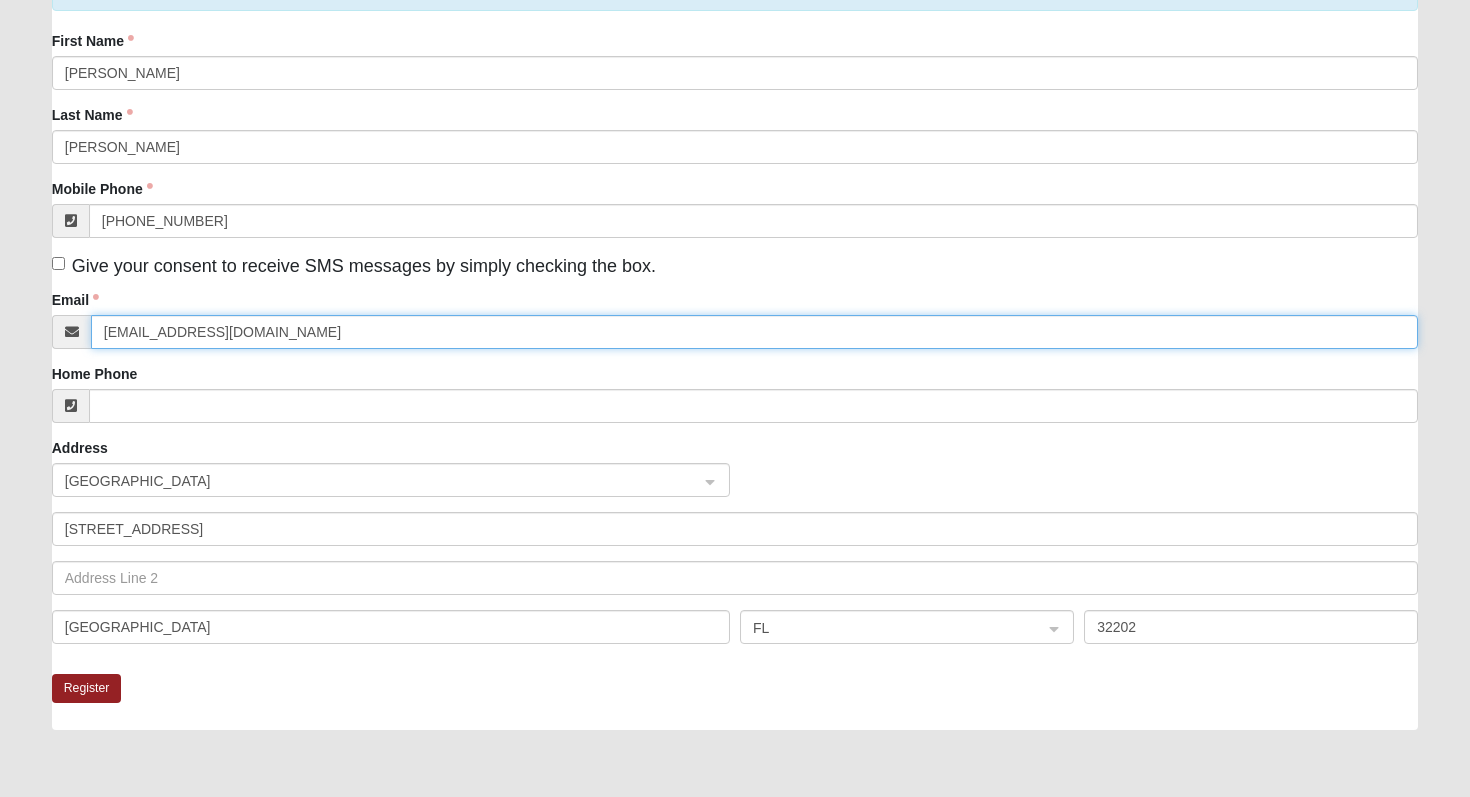scroll, scrollTop: 208, scrollLeft: 0, axis: vertical 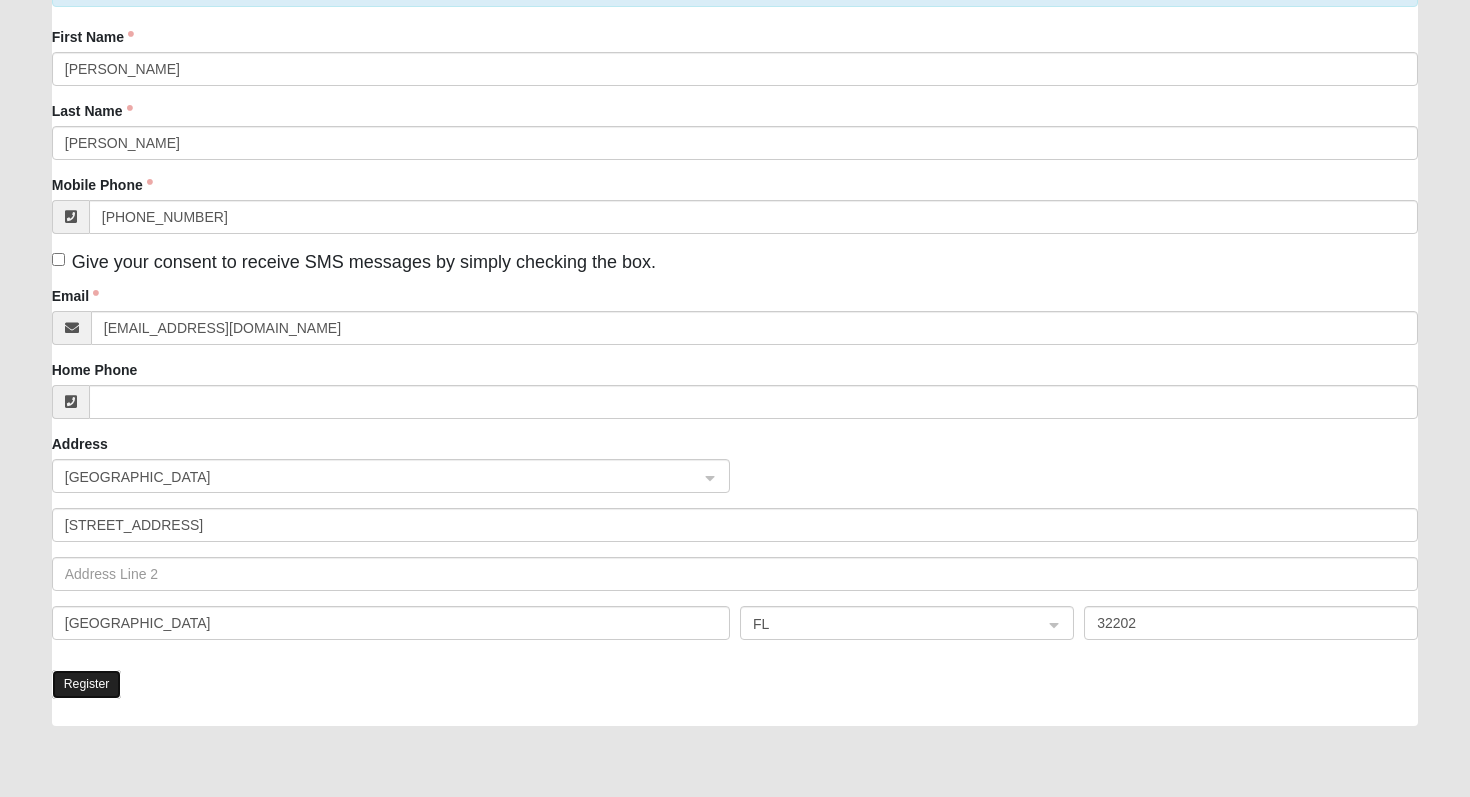 click on "Register" 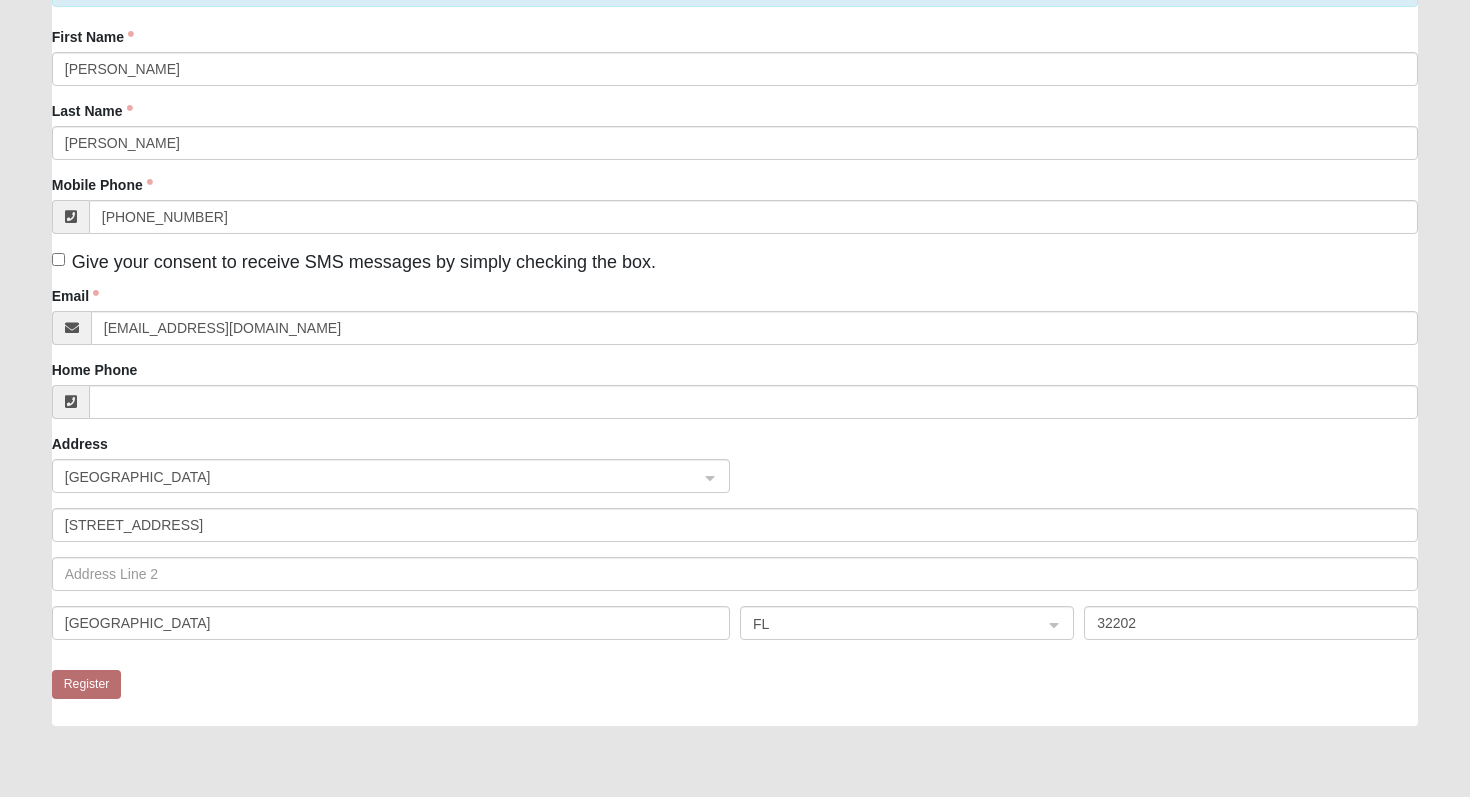 scroll, scrollTop: 0, scrollLeft: 0, axis: both 